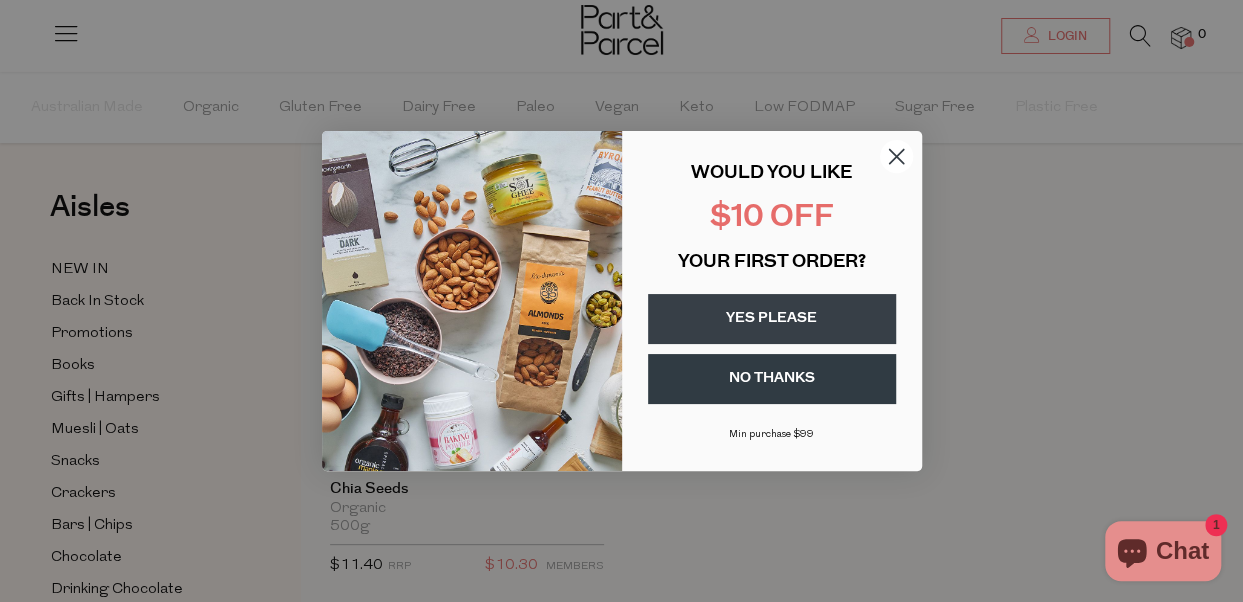 scroll, scrollTop: 100, scrollLeft: 0, axis: vertical 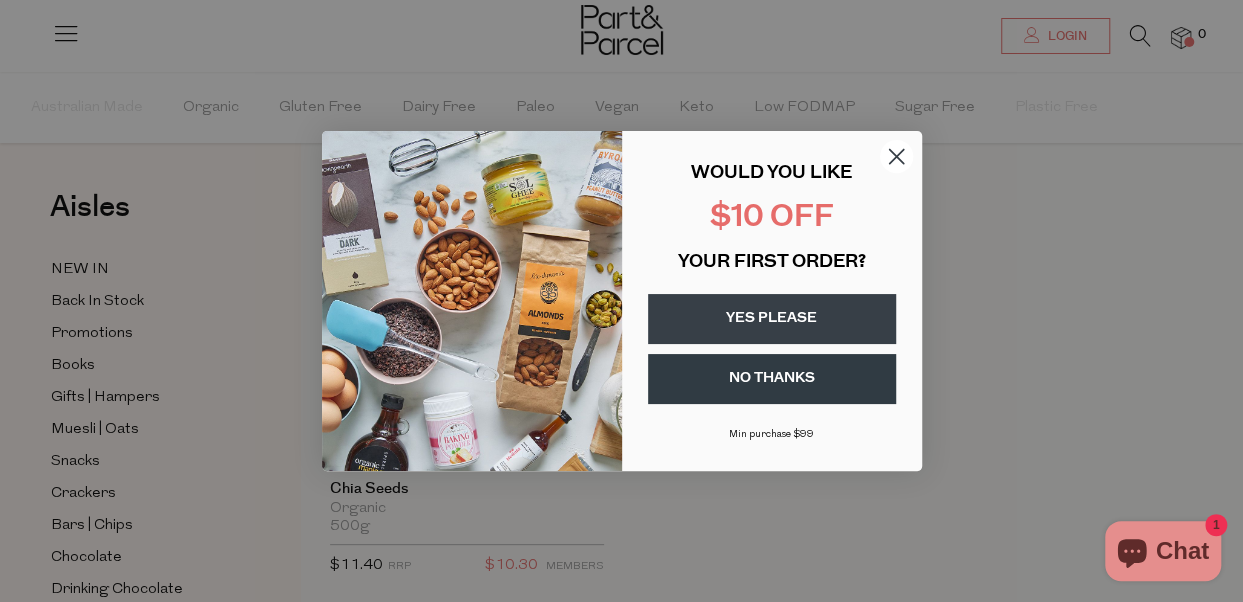 click 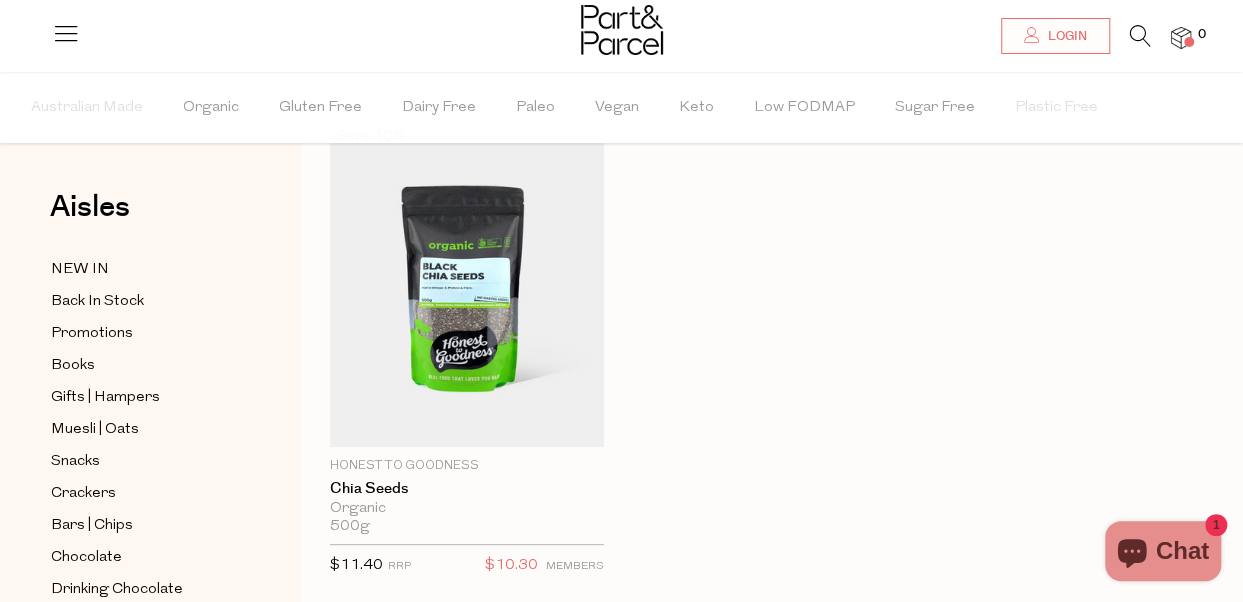 click at bounding box center (1181, 38) 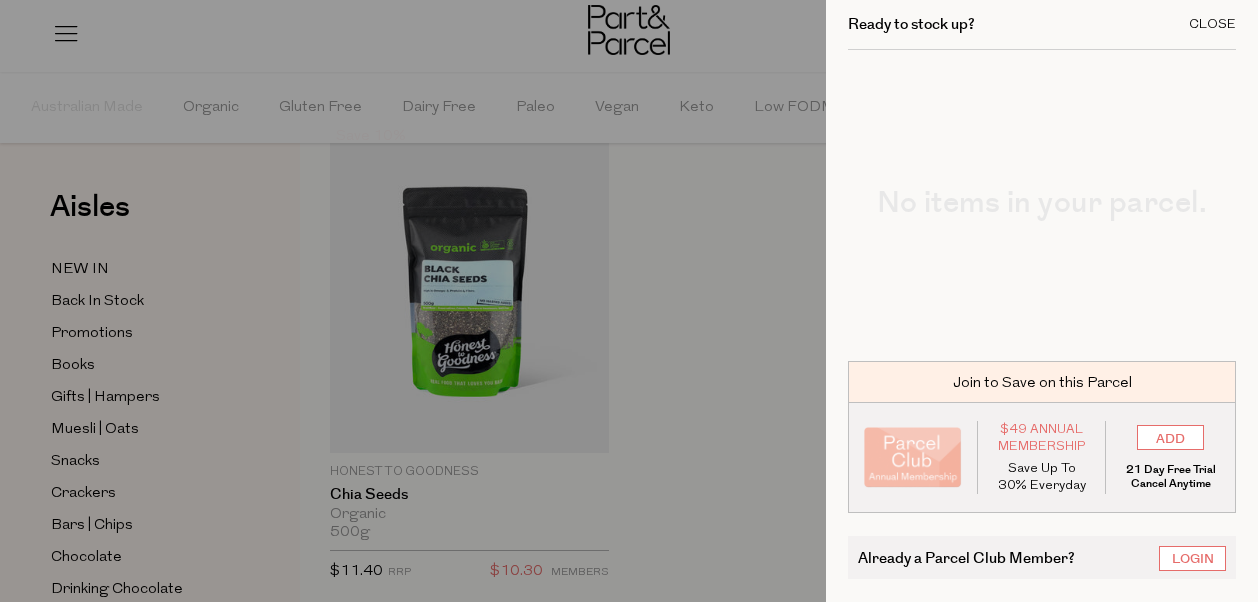 click on "Close" at bounding box center (1212, 24) 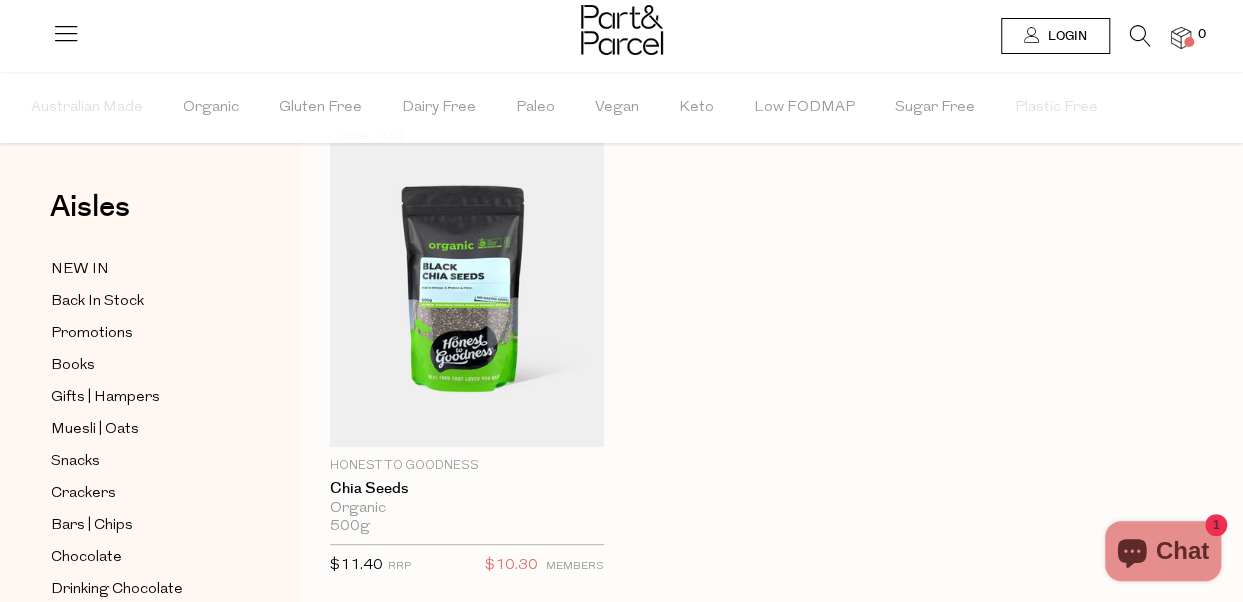 click on "Login" at bounding box center (1065, 36) 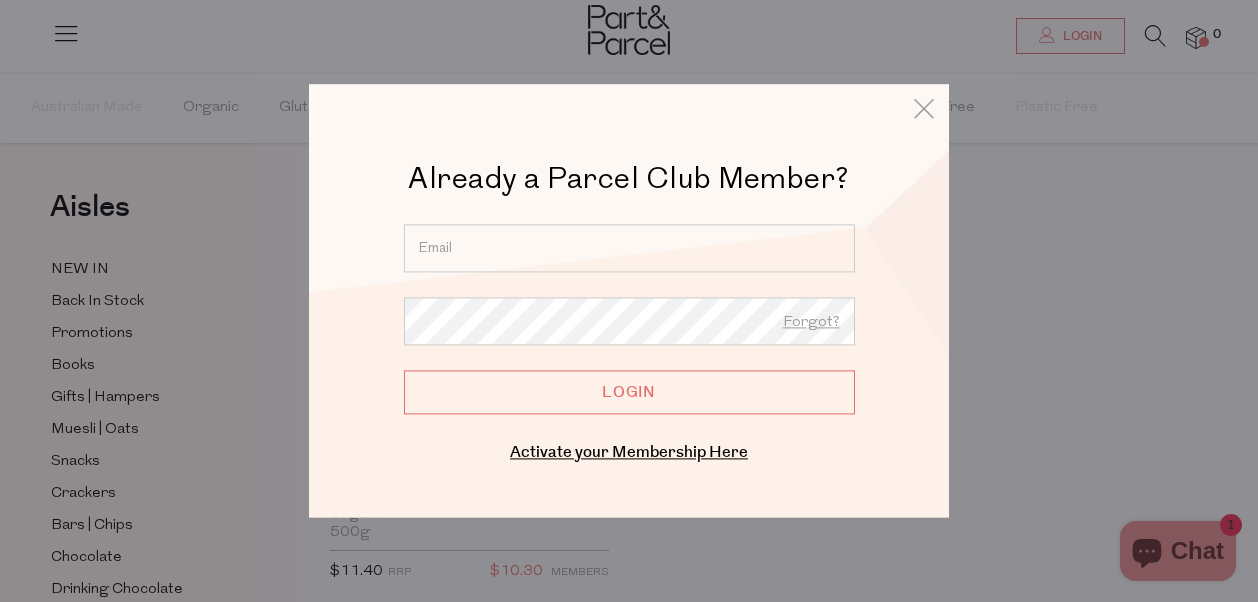 click at bounding box center (629, 248) 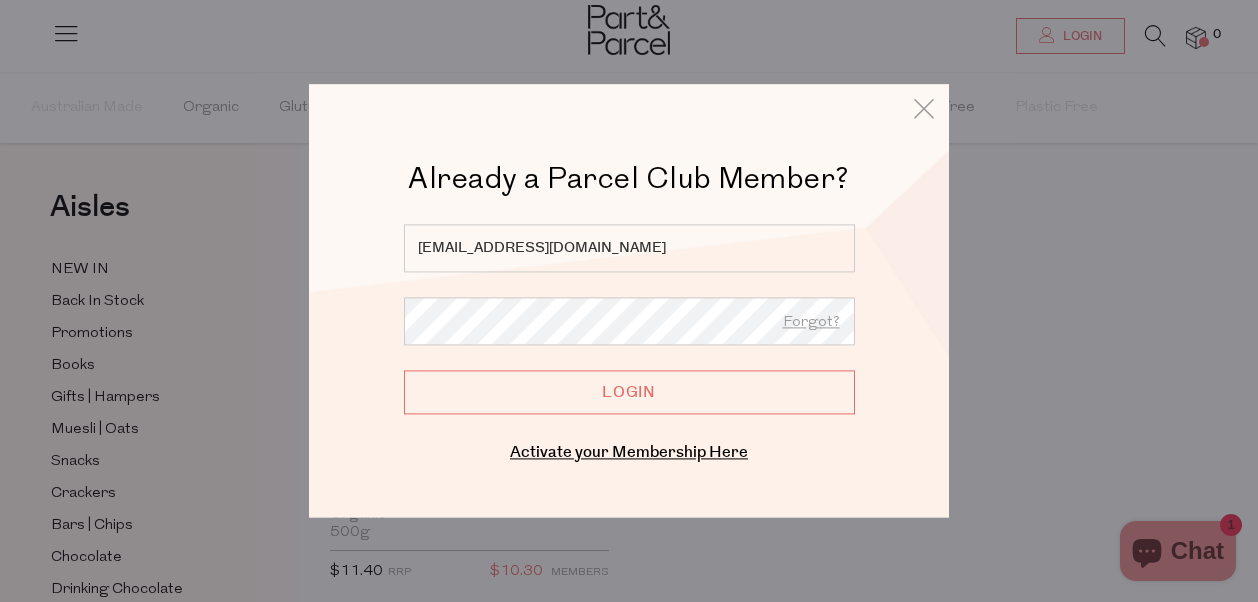 click on "Login" at bounding box center (629, 392) 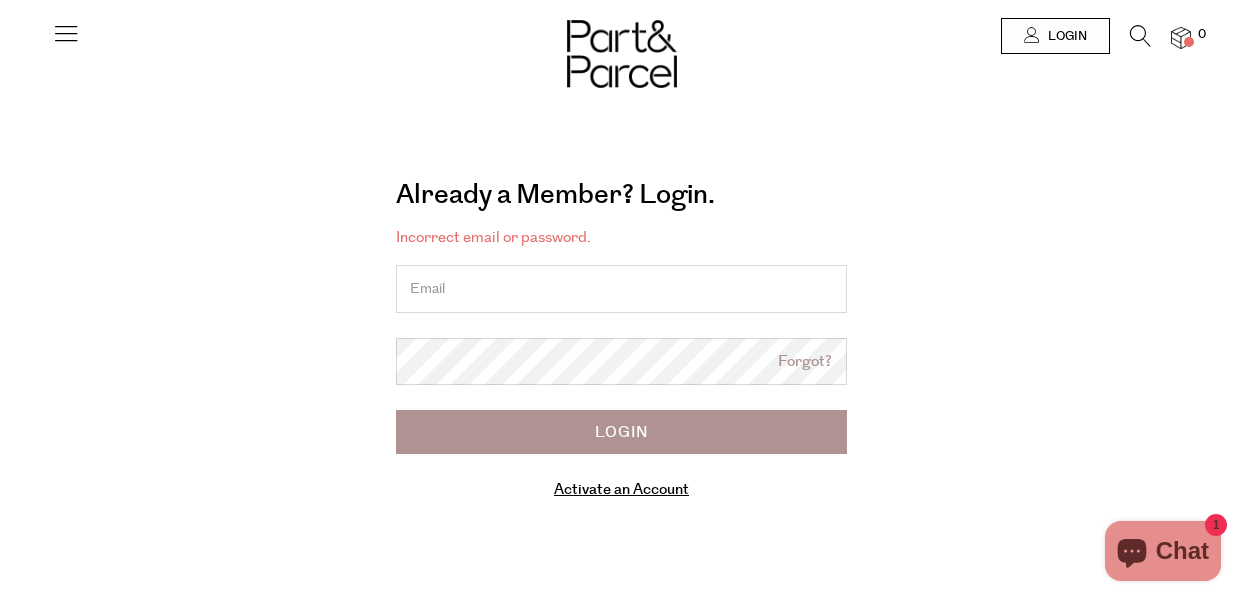 scroll, scrollTop: 0, scrollLeft: 0, axis: both 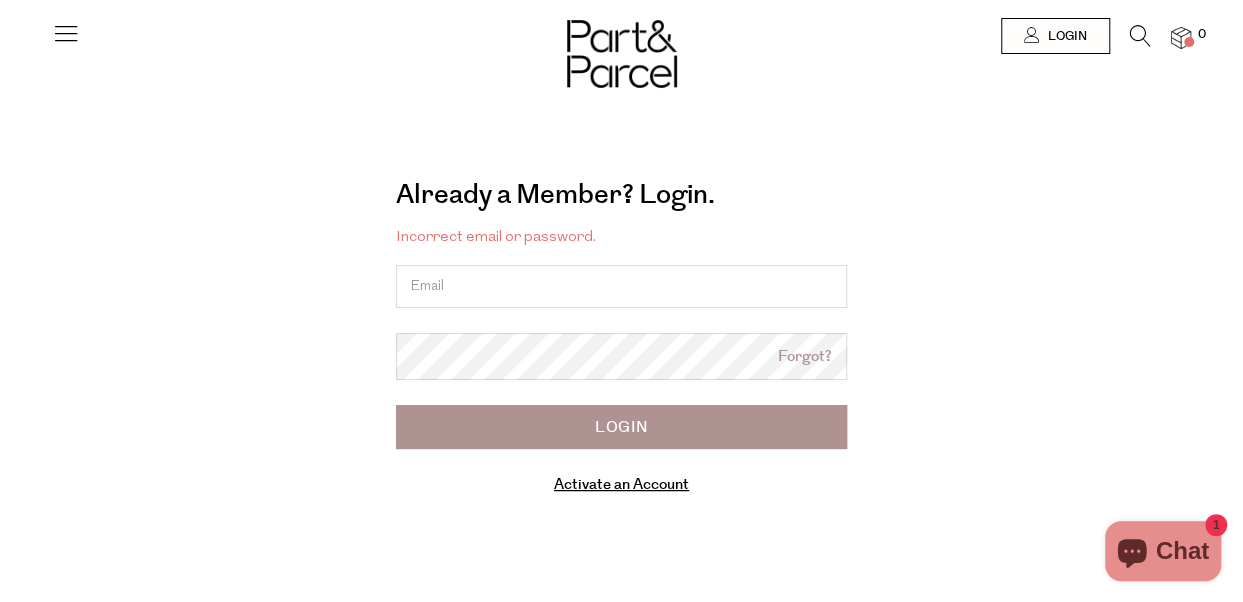 click at bounding box center (66, 33) 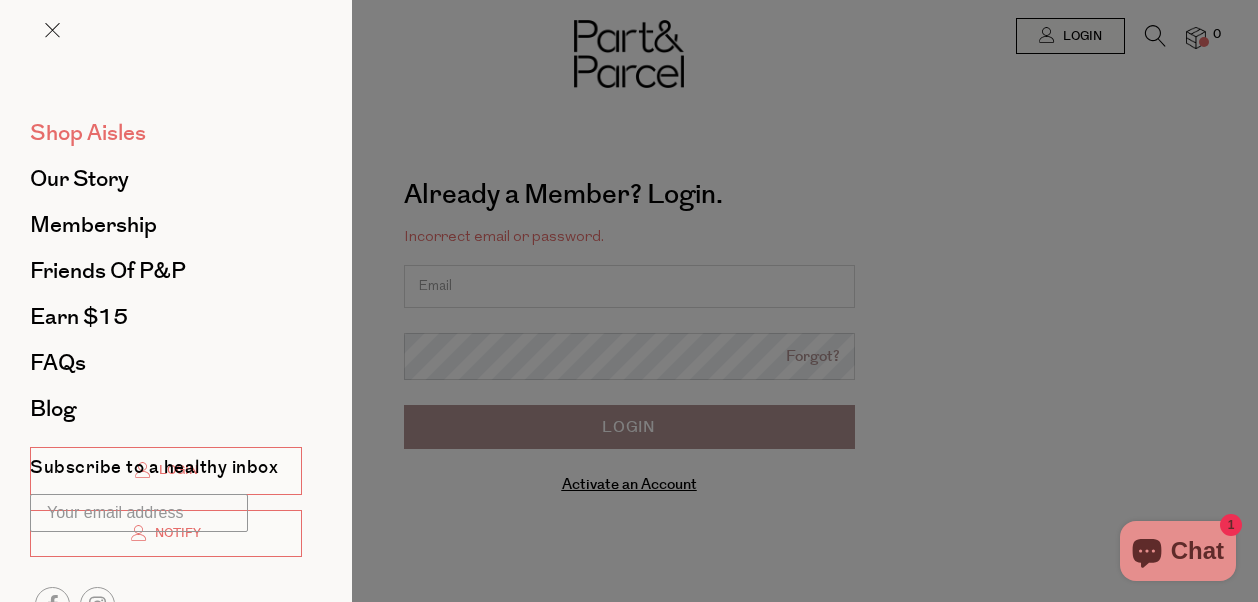 click on "Shop Aisles" at bounding box center [88, 133] 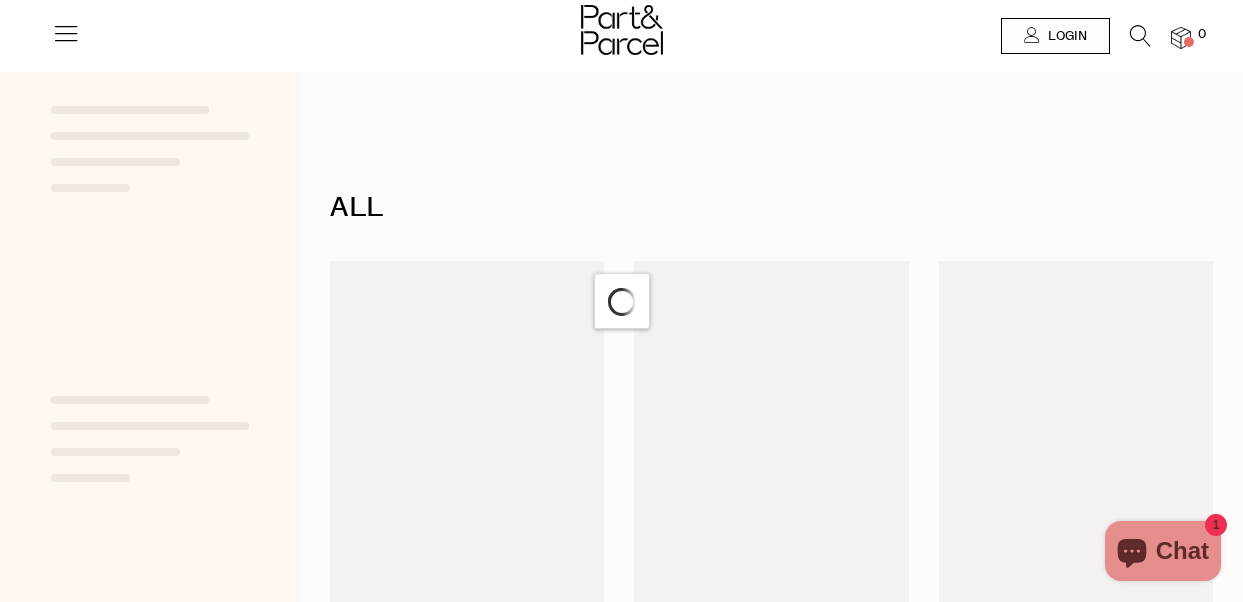 scroll, scrollTop: 0, scrollLeft: 0, axis: both 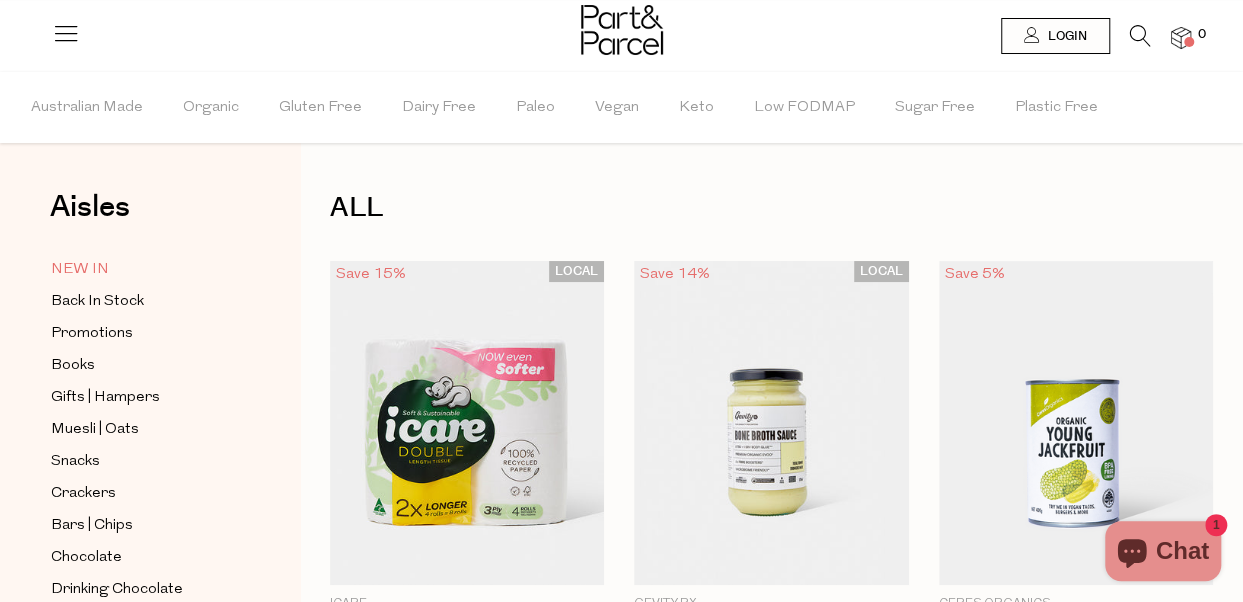 click on "NEW IN" at bounding box center [80, 270] 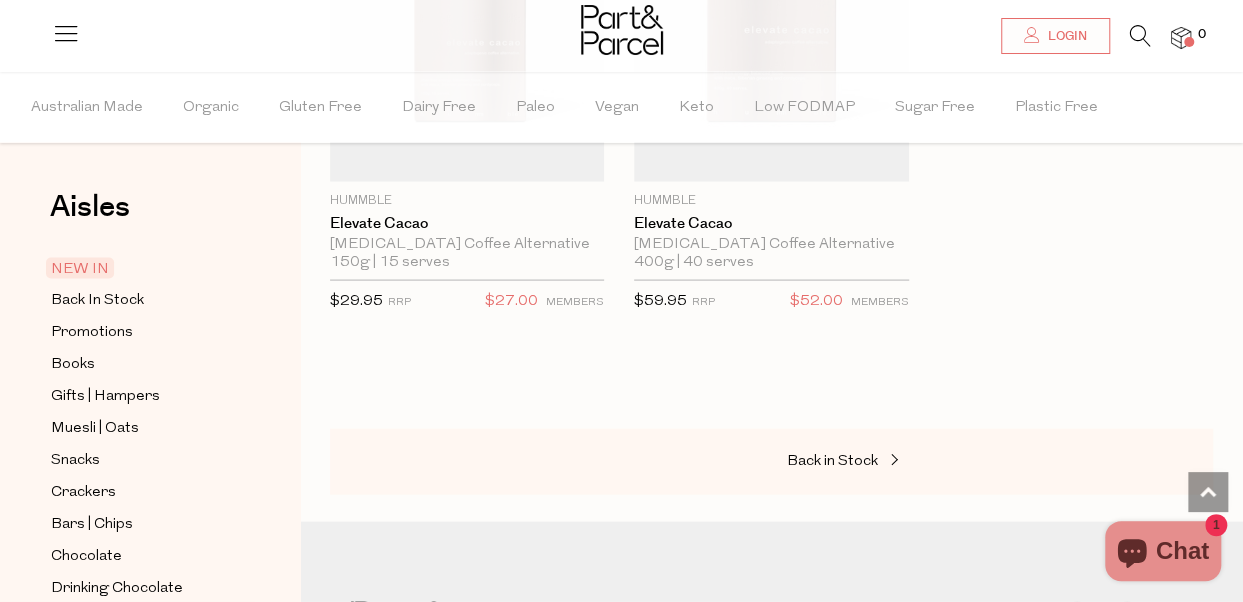 scroll, scrollTop: 2000, scrollLeft: 0, axis: vertical 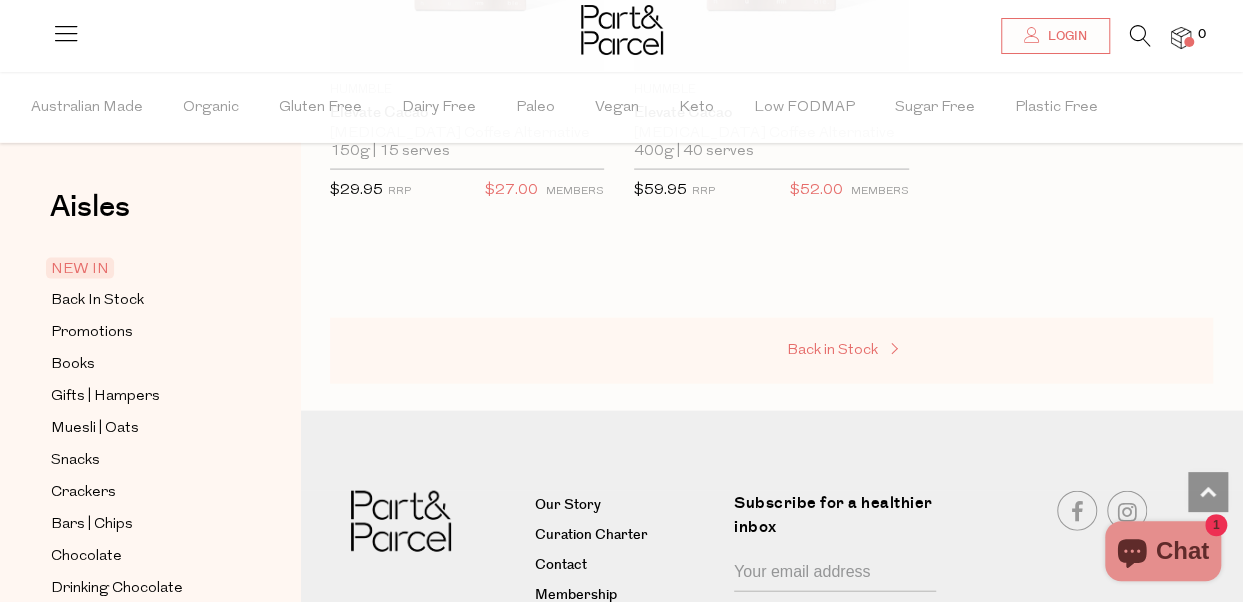 click on "Back in Stock" at bounding box center (832, 350) 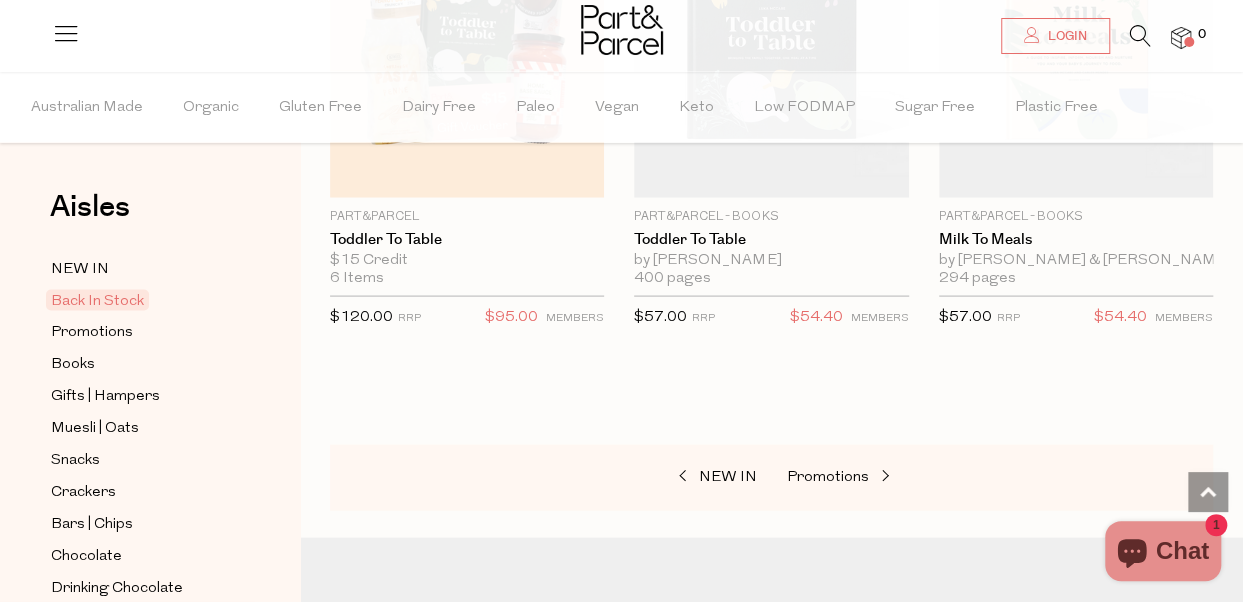 scroll, scrollTop: 2000, scrollLeft: 0, axis: vertical 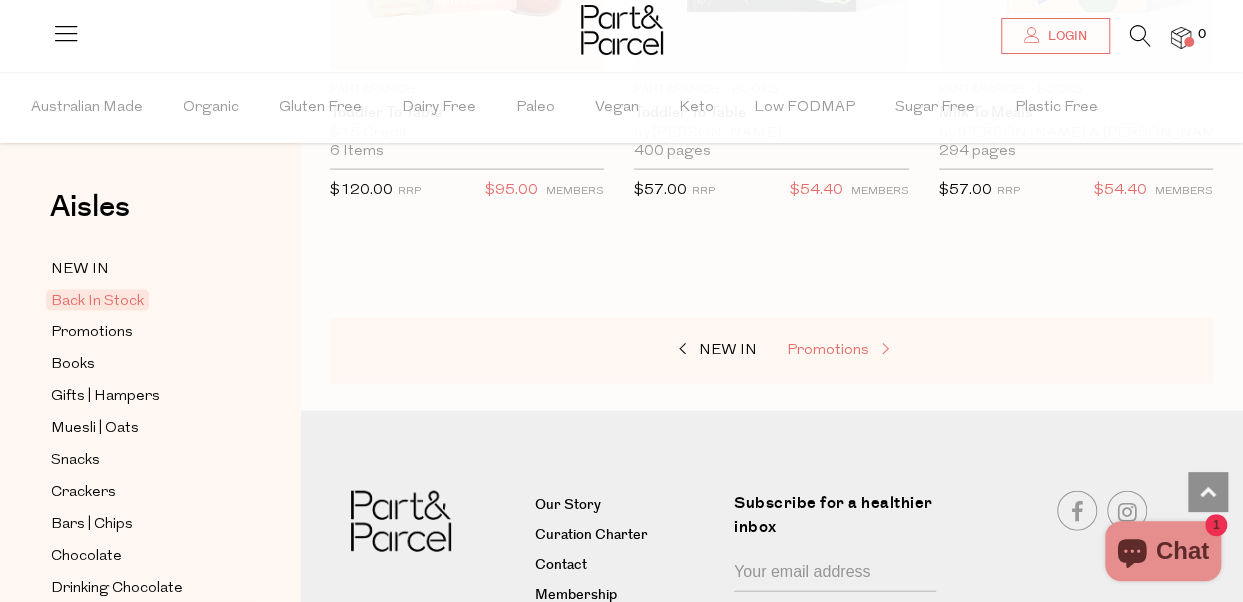 click on "Promotions" at bounding box center [828, 350] 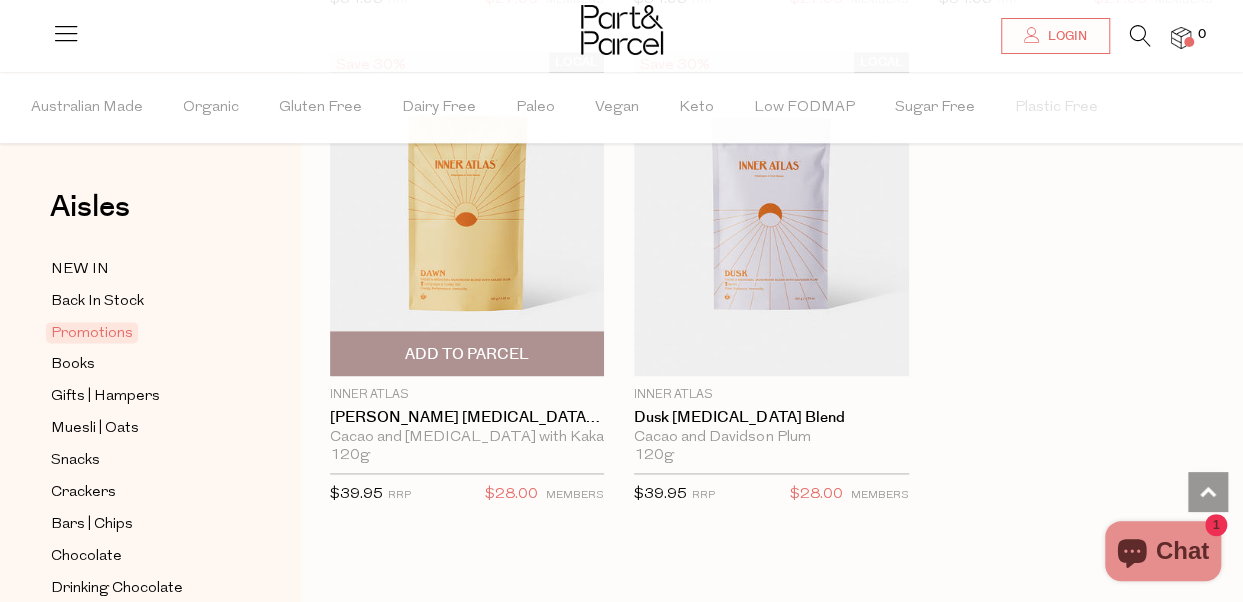 scroll, scrollTop: 1300, scrollLeft: 0, axis: vertical 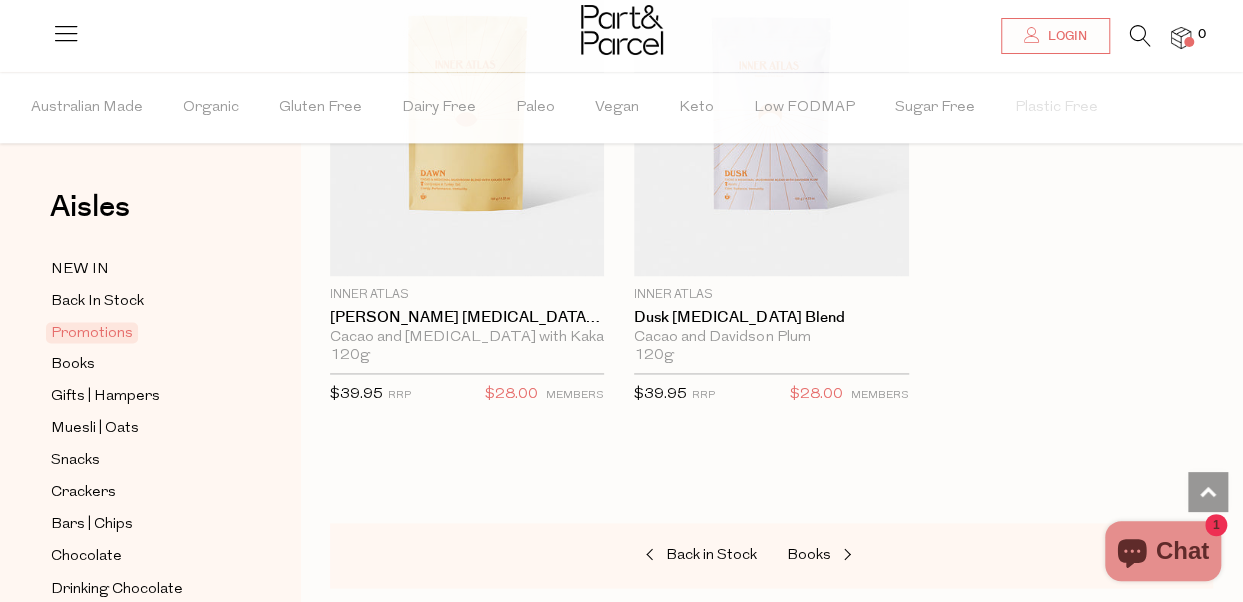 click on "Back in Stock Books" at bounding box center [771, 556] 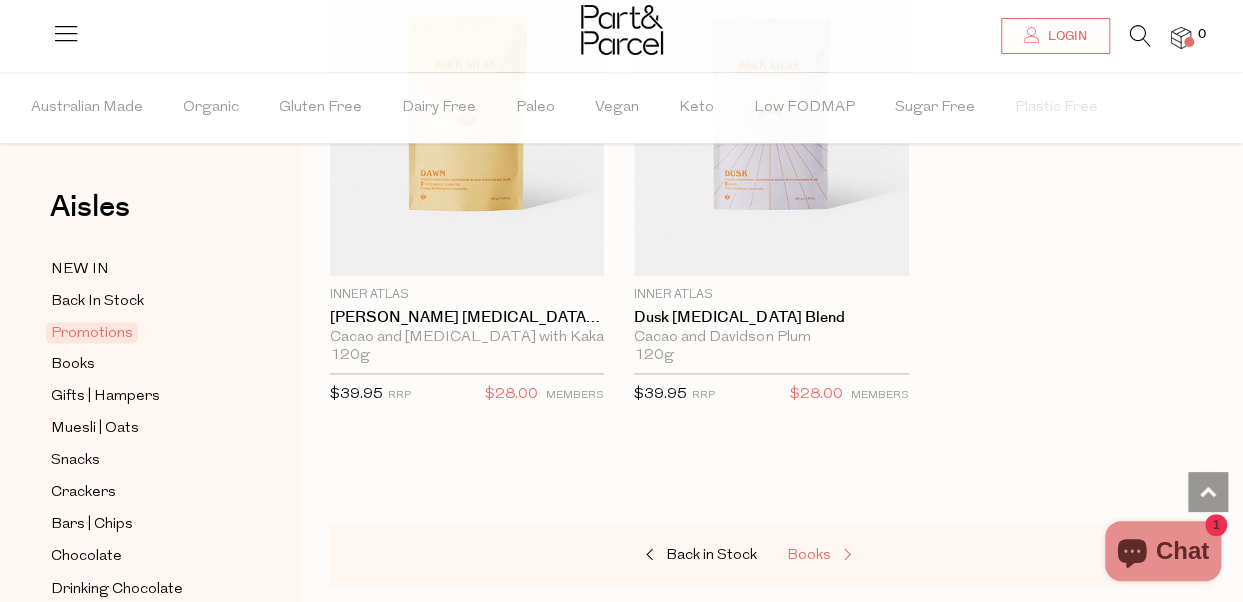 click on "Books" at bounding box center (809, 555) 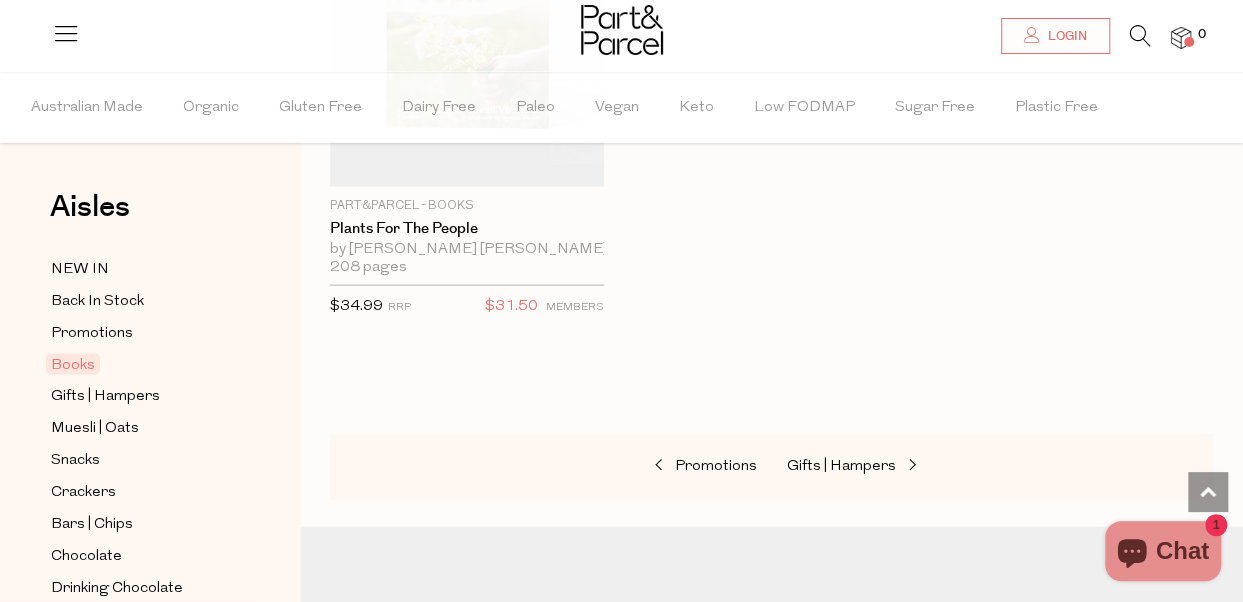 scroll, scrollTop: 1900, scrollLeft: 0, axis: vertical 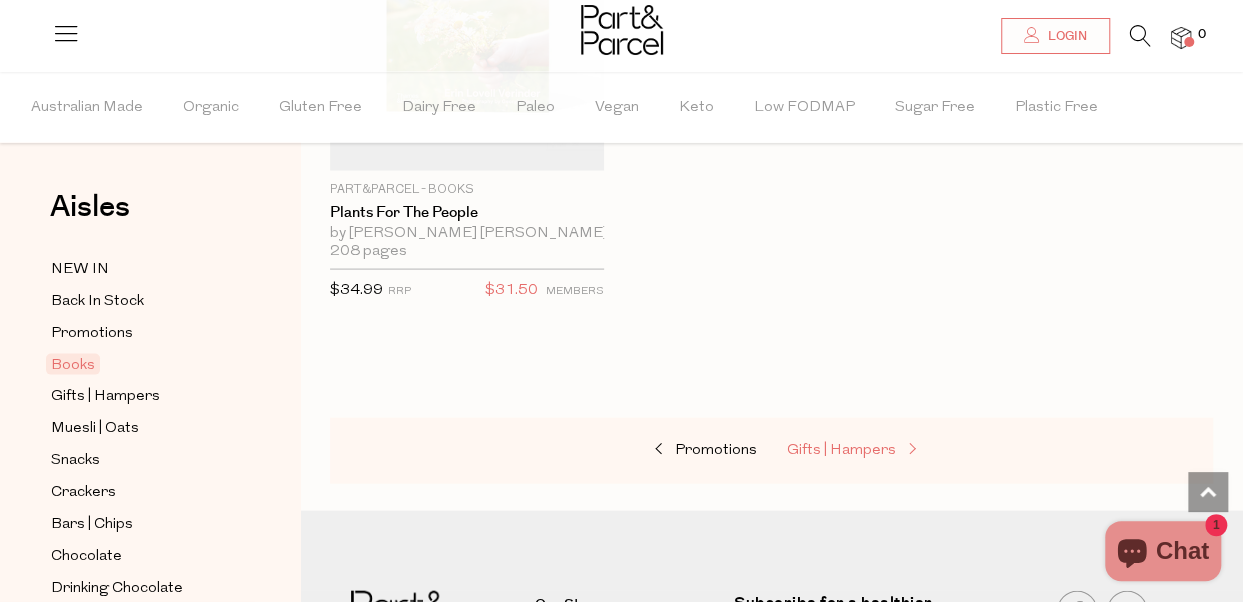 click on "Gifts | Hampers" at bounding box center (841, 450) 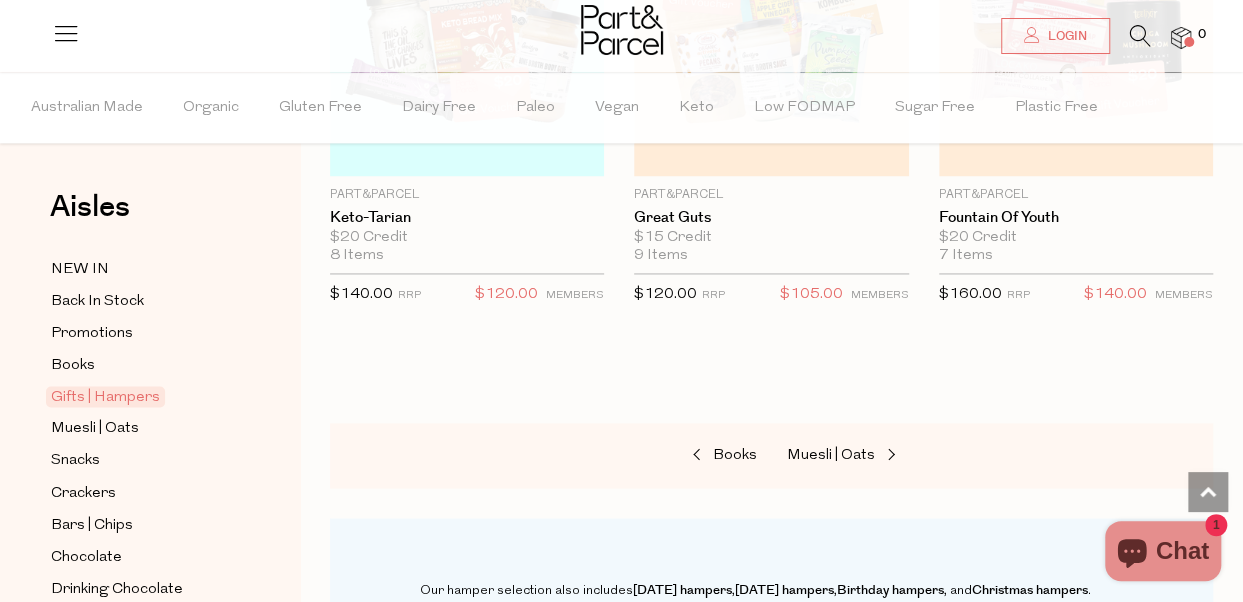 scroll, scrollTop: 1500, scrollLeft: 0, axis: vertical 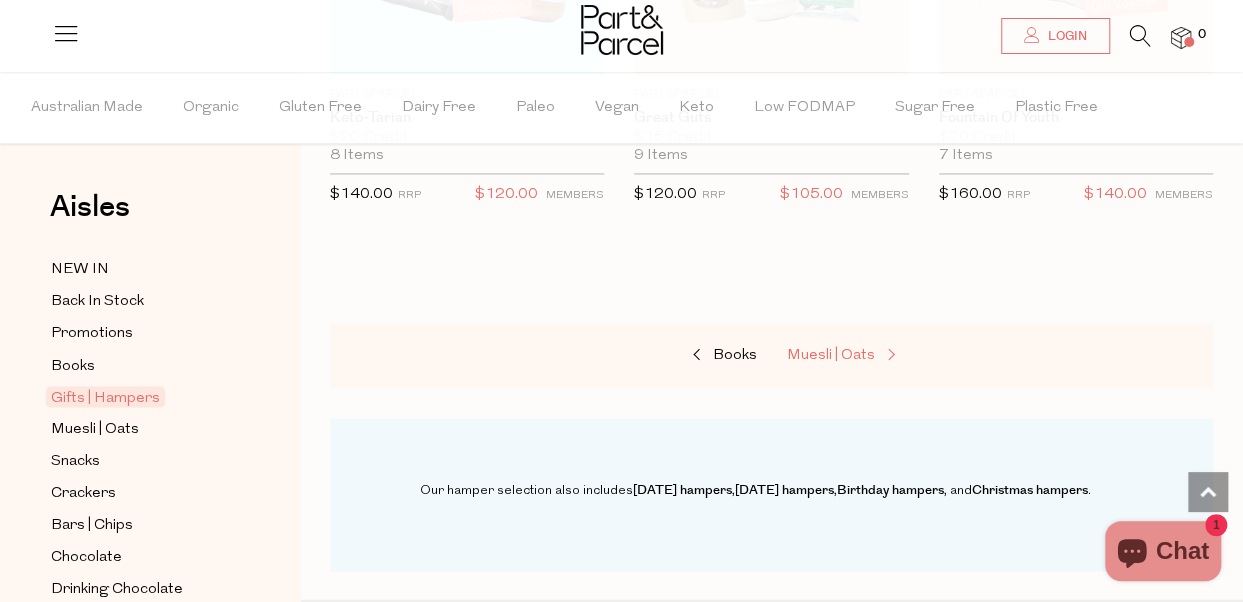 click on "Muesli | Oats" at bounding box center (831, 355) 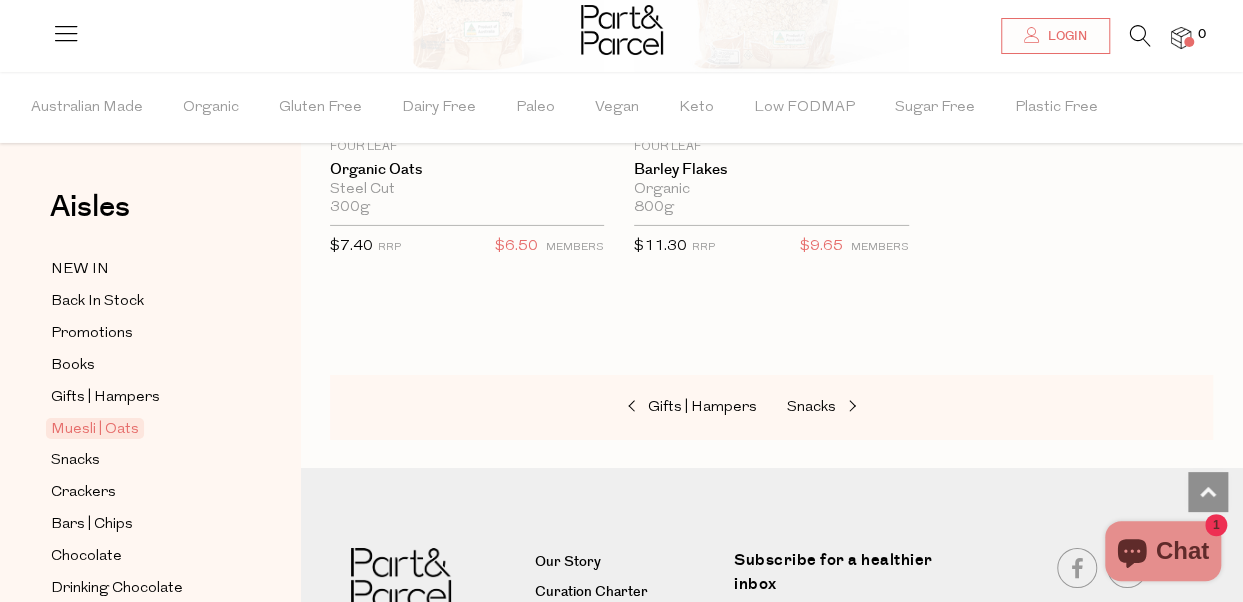 scroll, scrollTop: 7083, scrollLeft: 0, axis: vertical 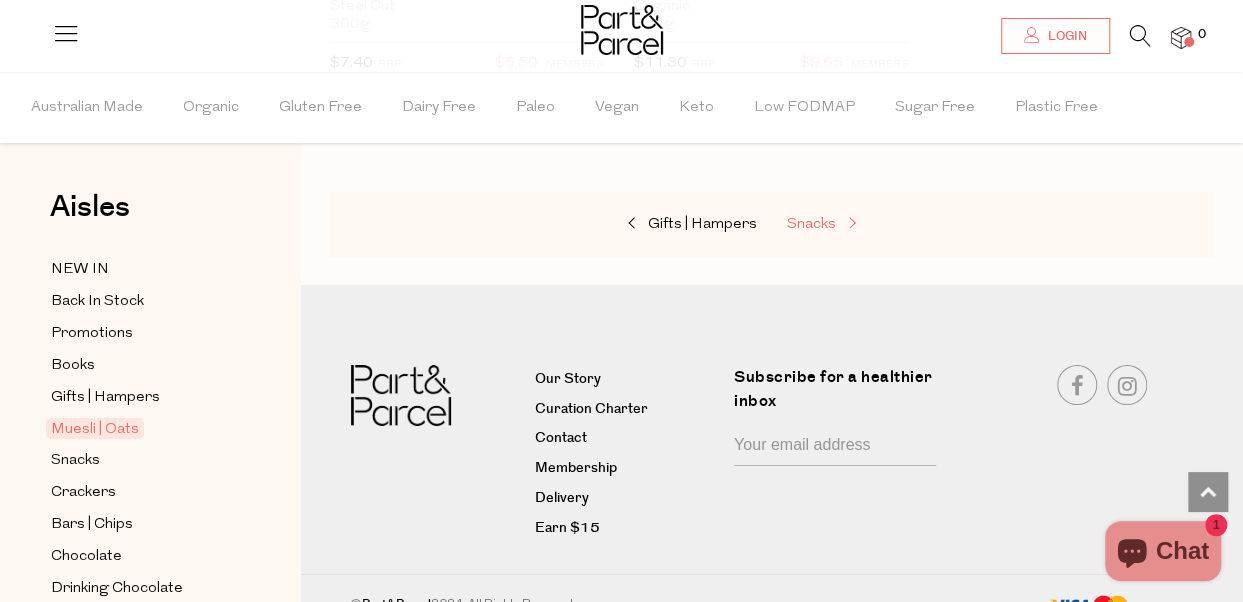 click on "Snacks" at bounding box center (811, 224) 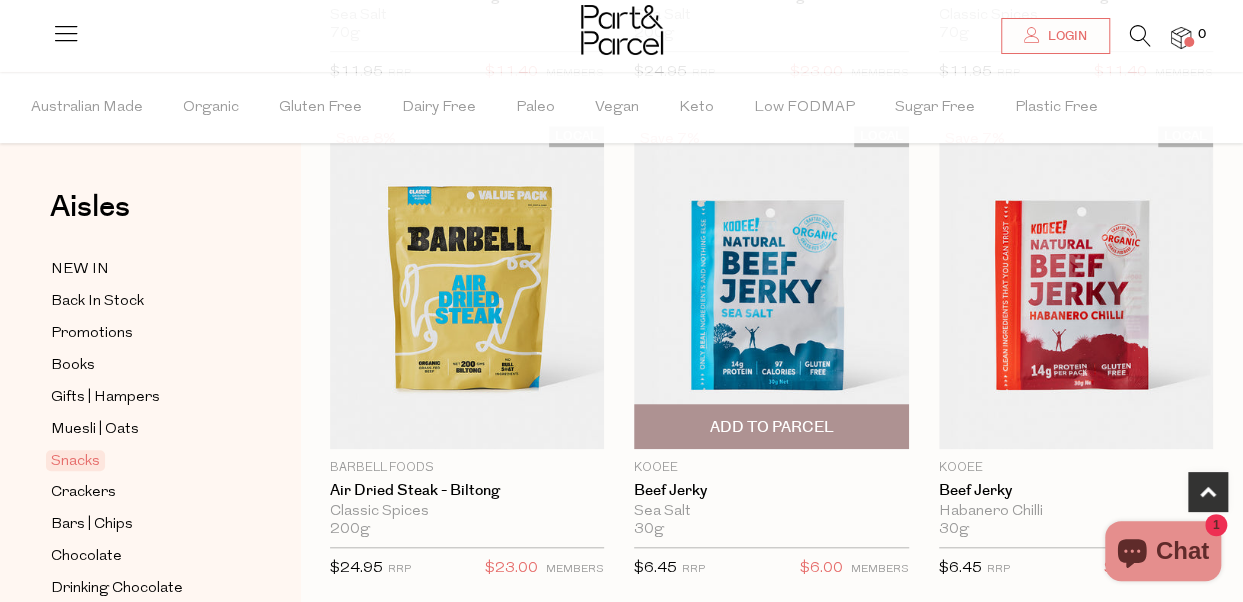 scroll, scrollTop: 600, scrollLeft: 0, axis: vertical 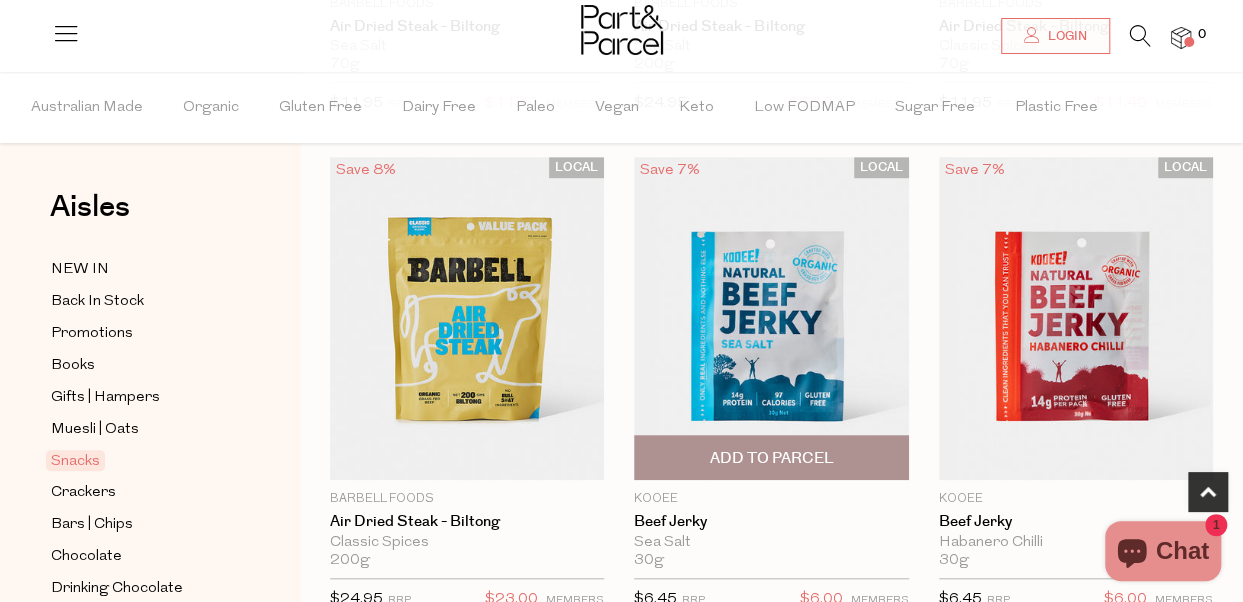 click on "Add To Parcel" at bounding box center (771, 458) 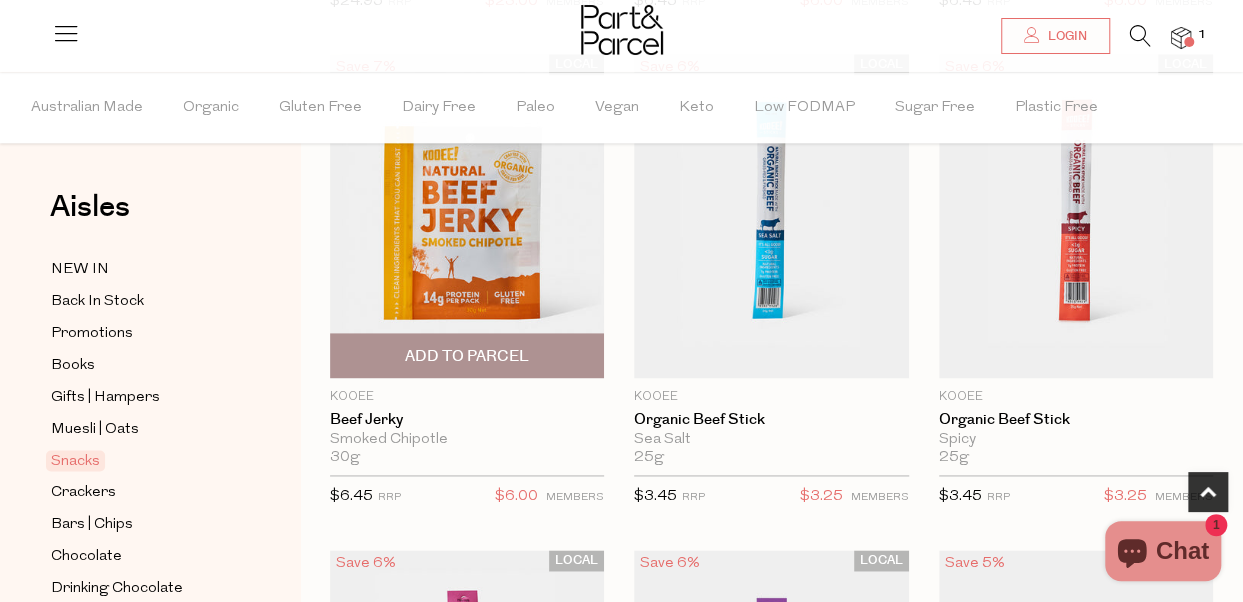 scroll, scrollTop: 1200, scrollLeft: 0, axis: vertical 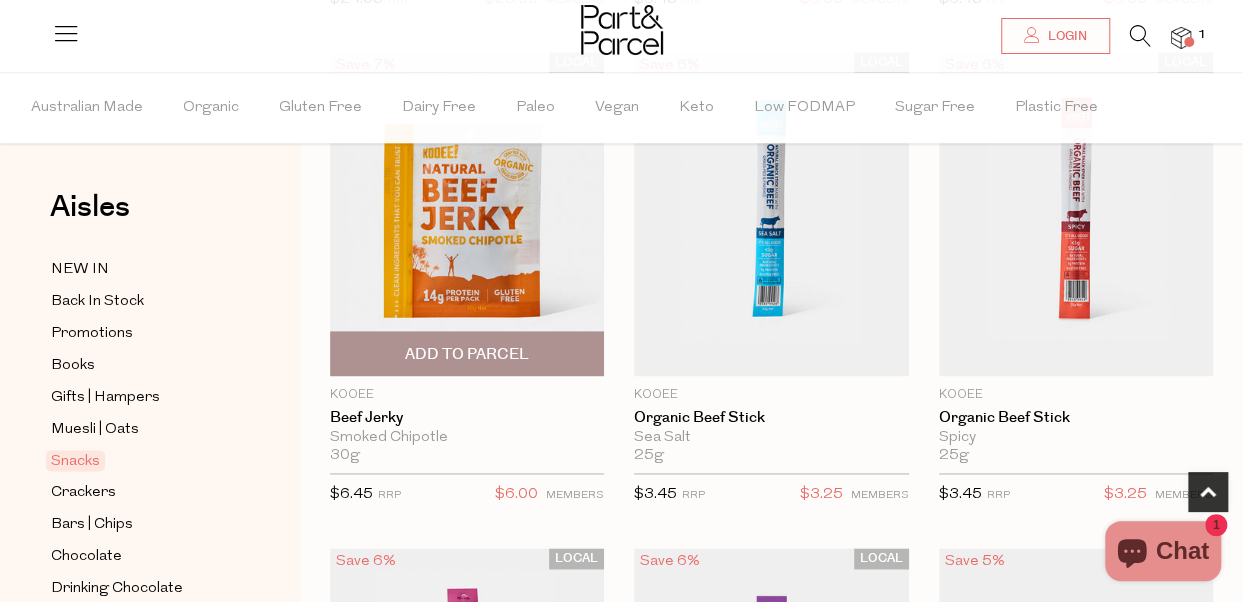 click on "Add To Parcel" at bounding box center [467, 354] 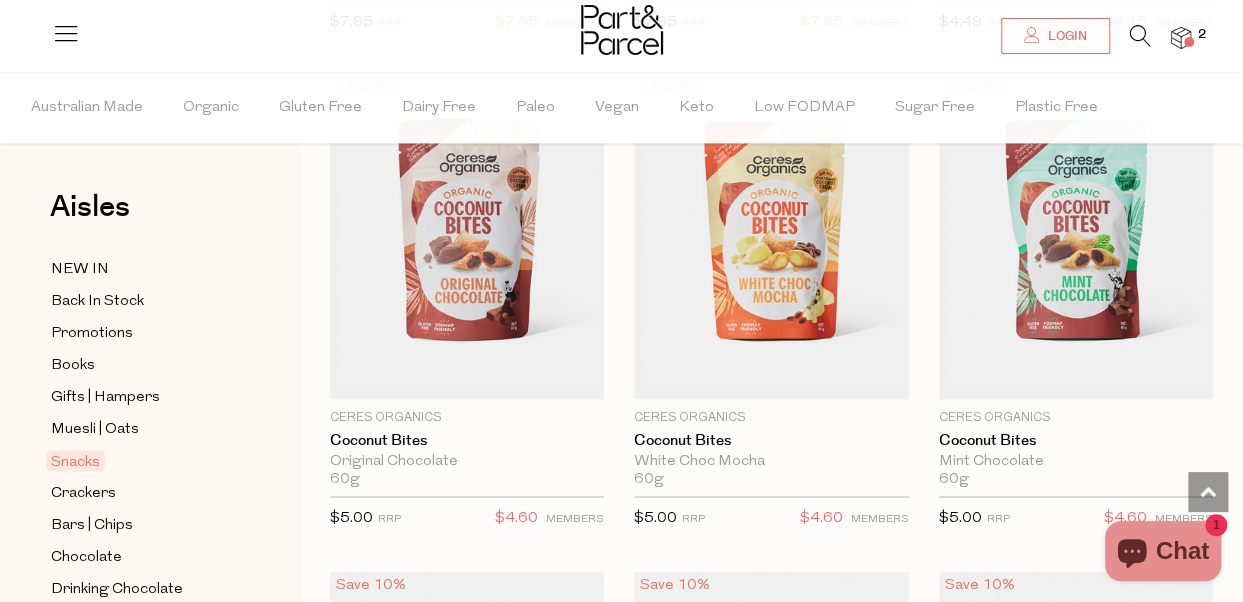 scroll, scrollTop: 5100, scrollLeft: 0, axis: vertical 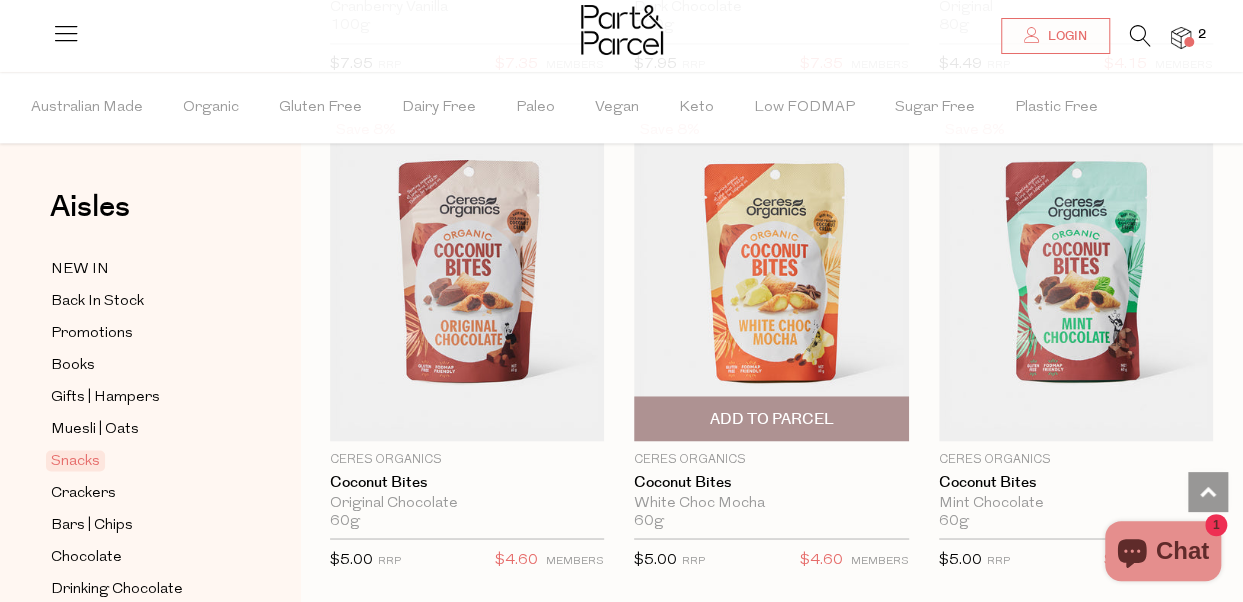 click on "Add To Parcel" at bounding box center [771, 418] 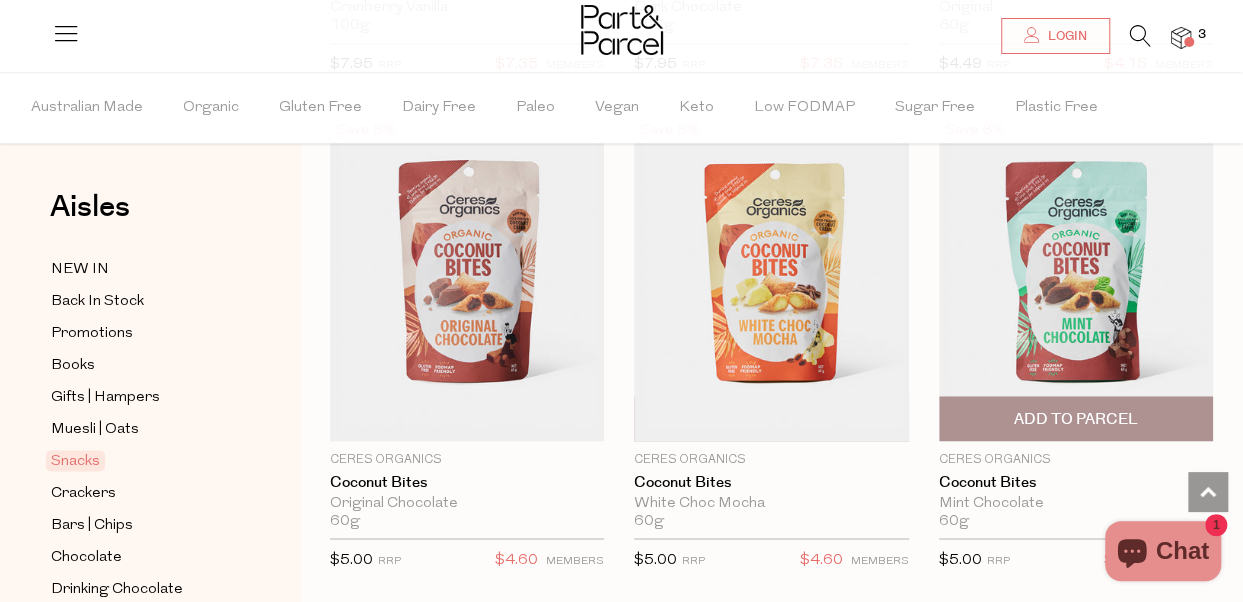 click on "Add To Parcel" at bounding box center (1076, 418) 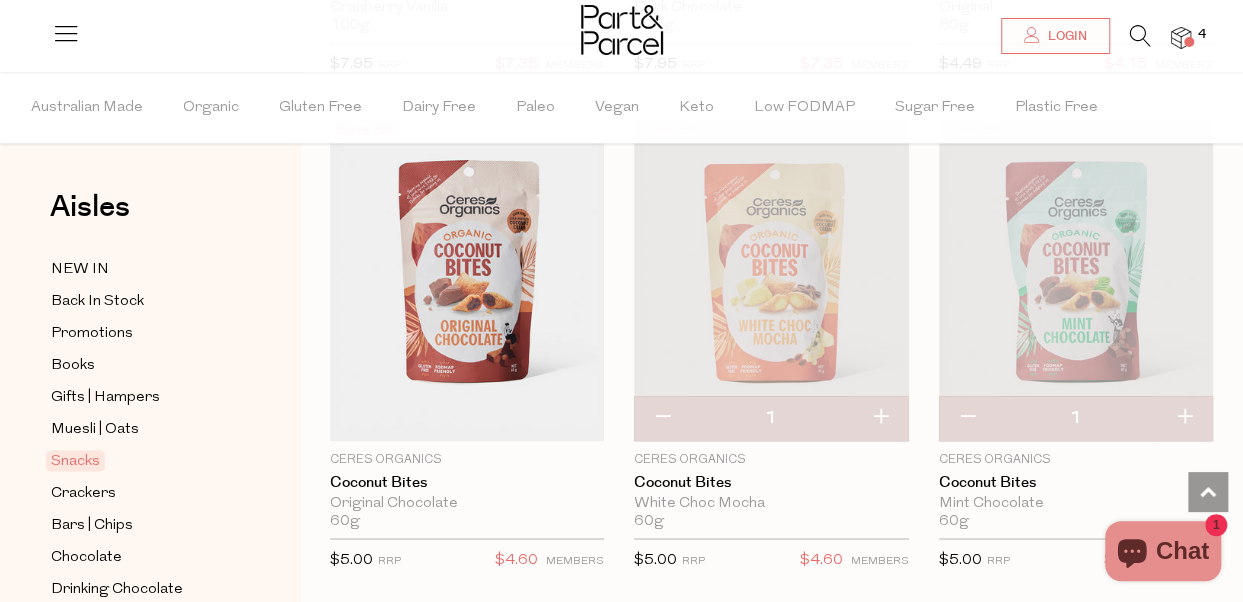 click at bounding box center [1184, 418] 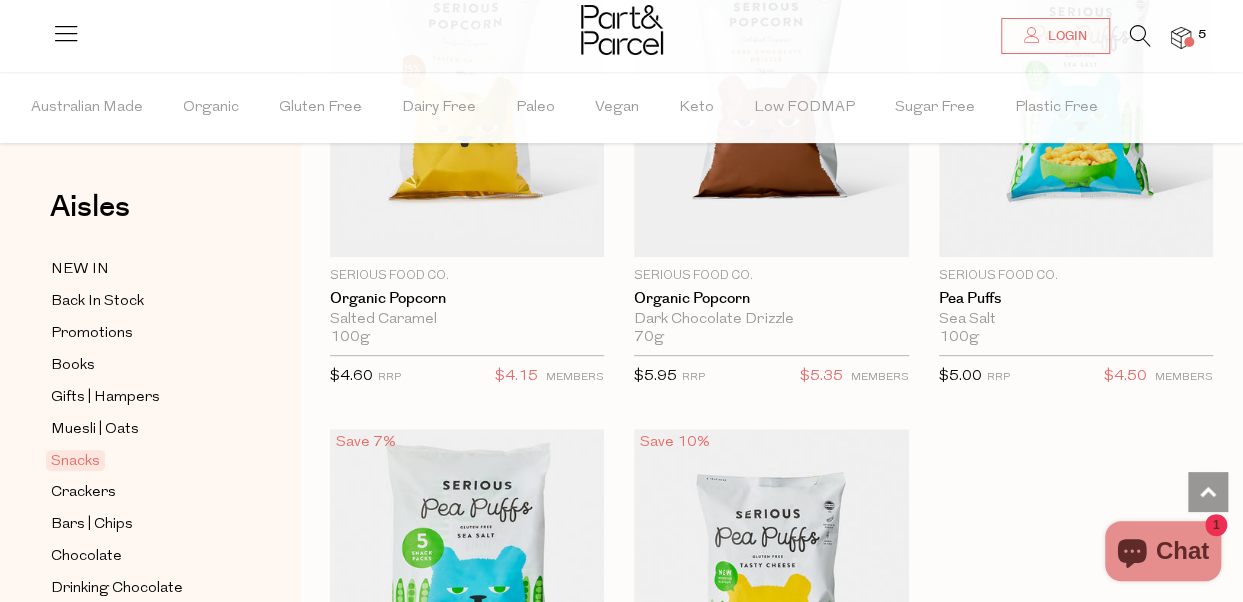 scroll, scrollTop: 7900, scrollLeft: 0, axis: vertical 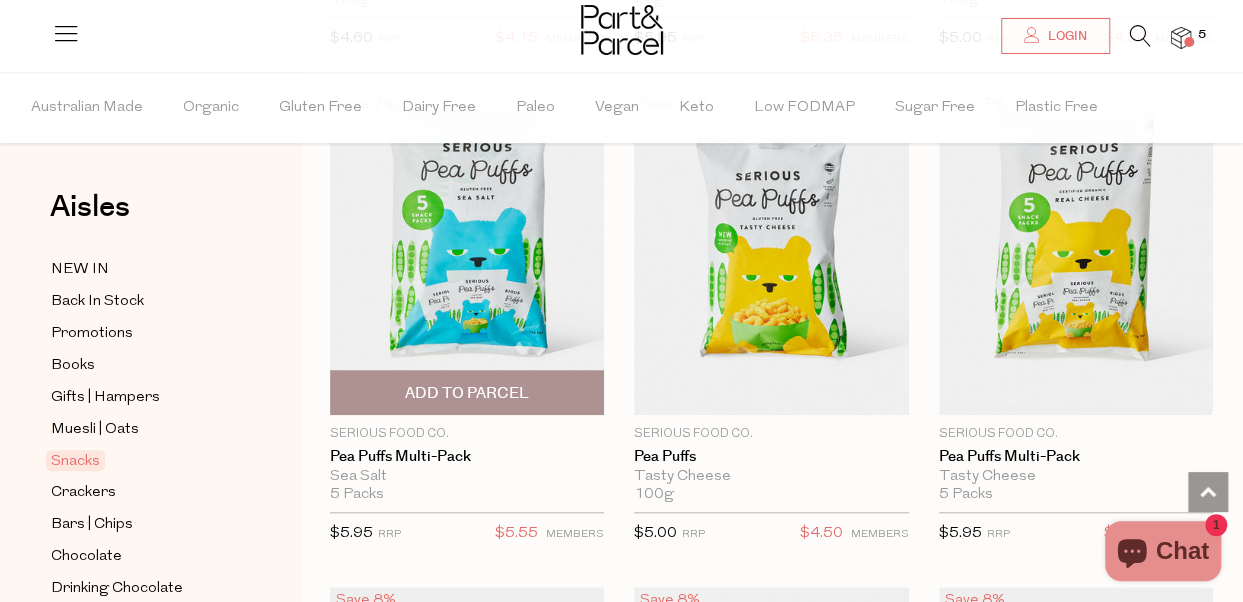 click on "Add To Parcel" at bounding box center (467, 393) 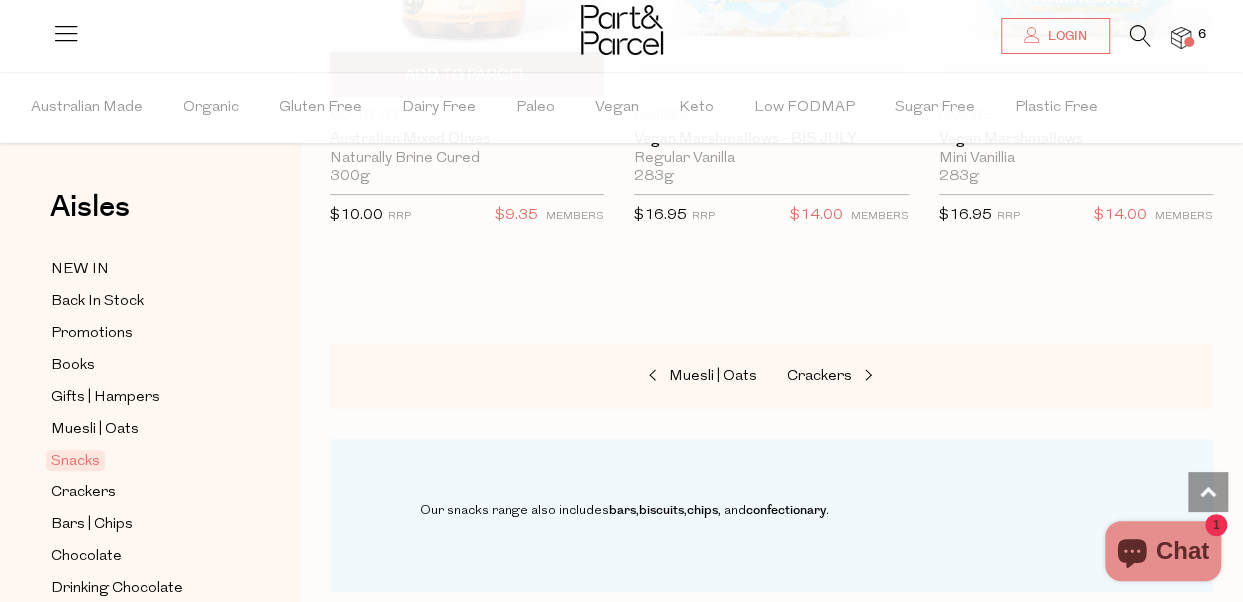 scroll, scrollTop: 11400, scrollLeft: 0, axis: vertical 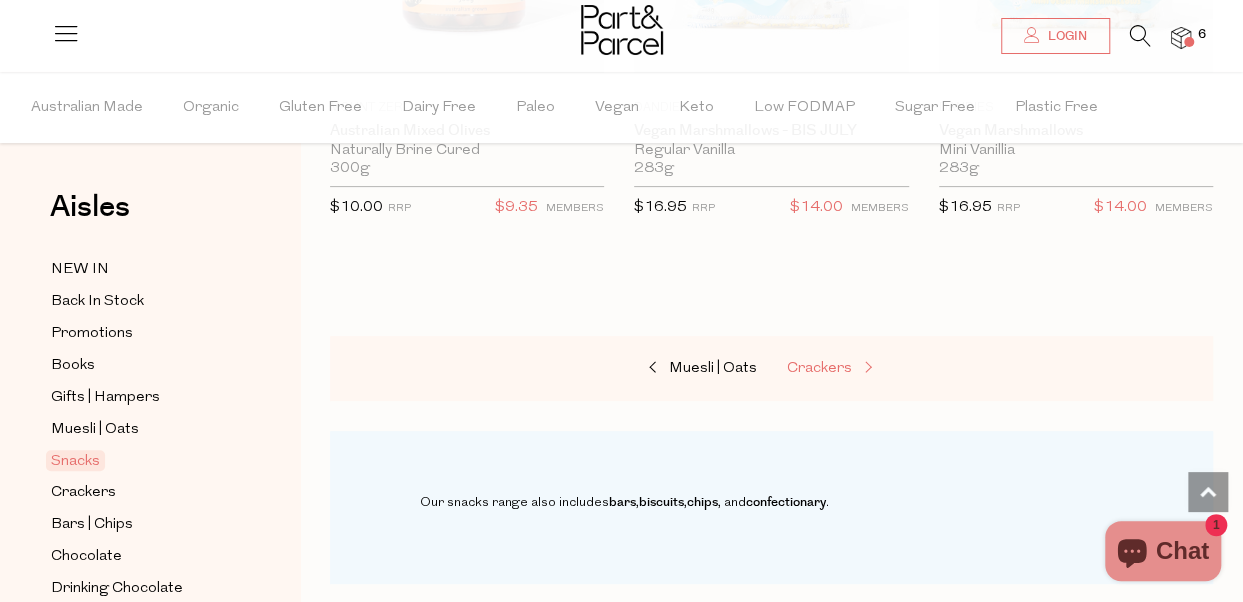 click on "Crackers" at bounding box center [819, 368] 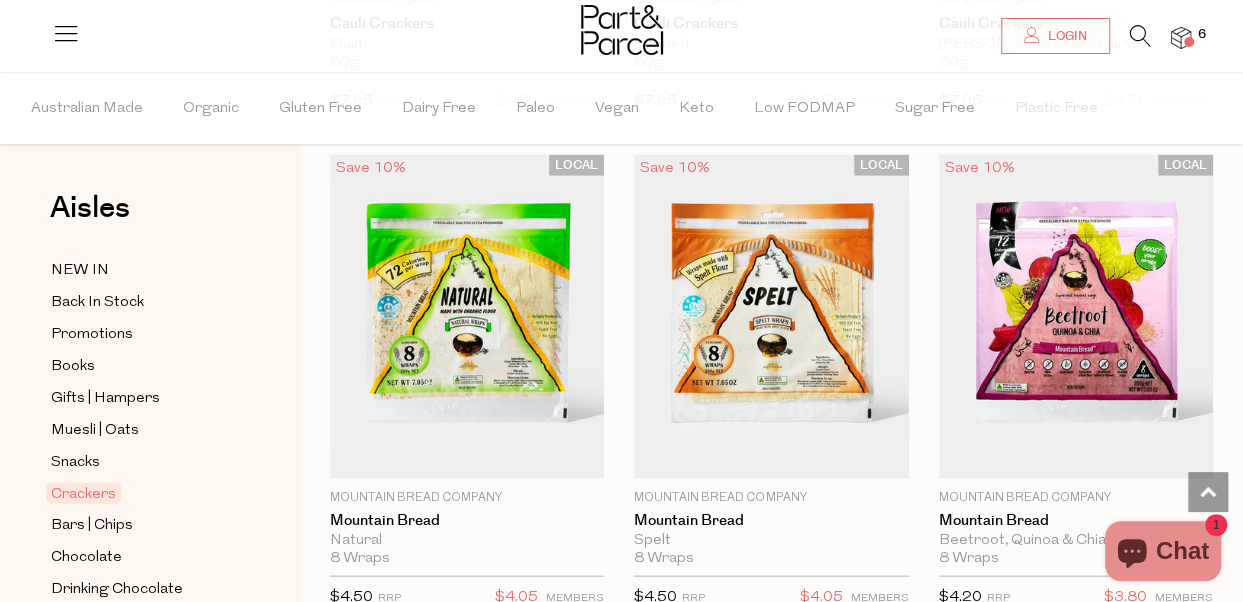 scroll, scrollTop: 5600, scrollLeft: 0, axis: vertical 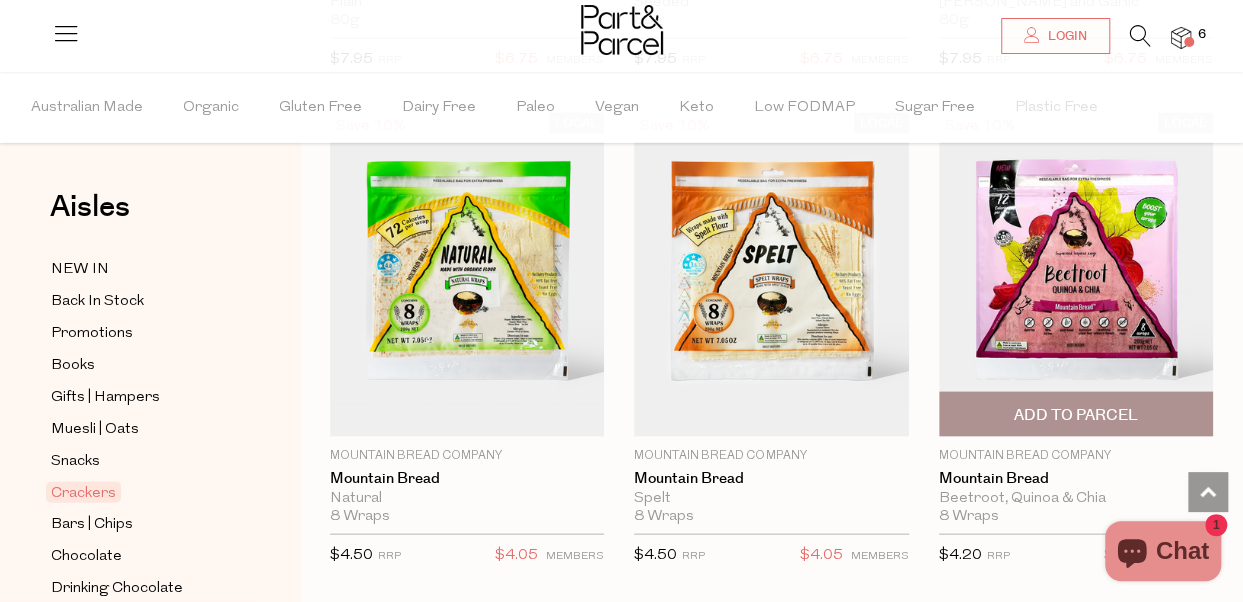 click at bounding box center [1076, 275] 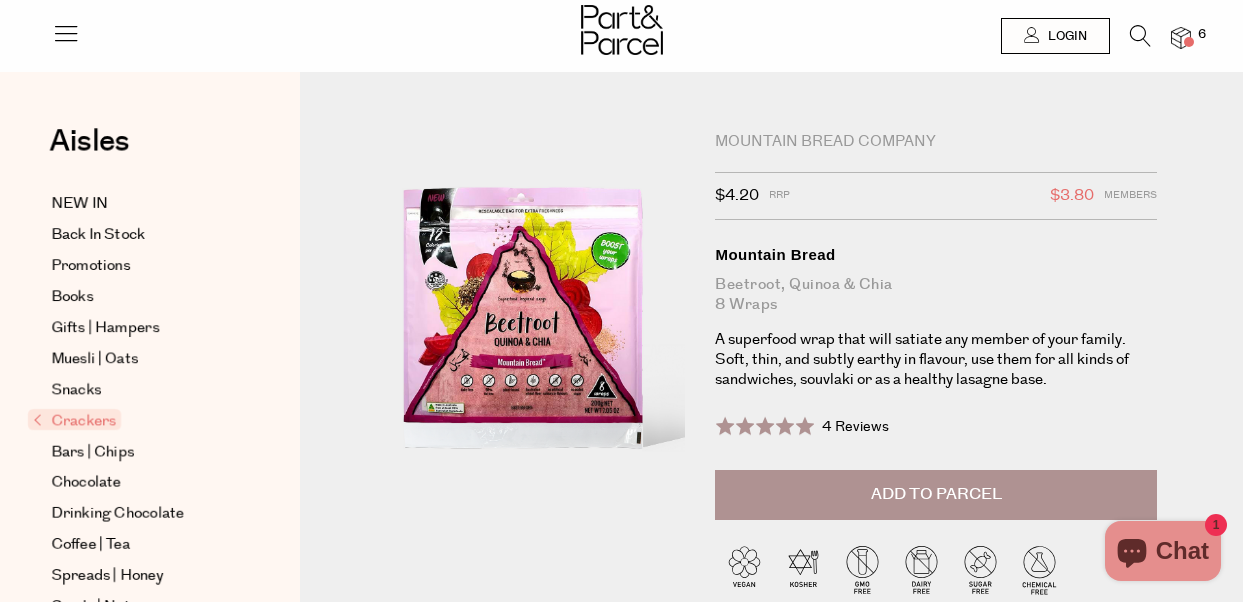scroll, scrollTop: 0, scrollLeft: 0, axis: both 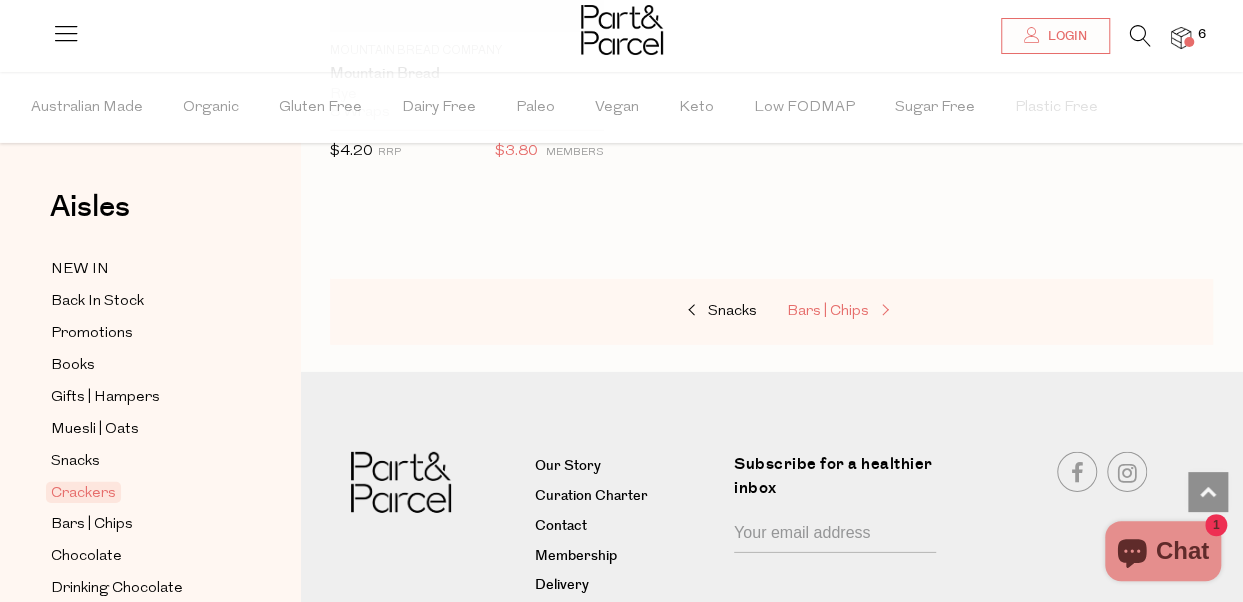 click on "Bars | Chips" at bounding box center (828, 311) 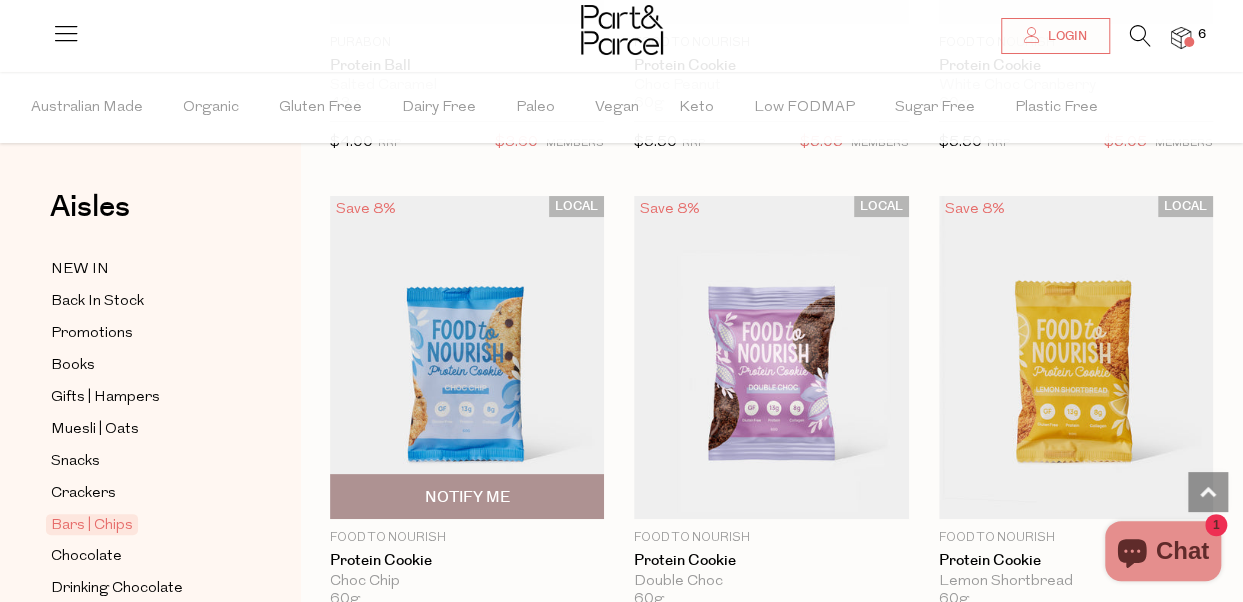scroll, scrollTop: 7600, scrollLeft: 0, axis: vertical 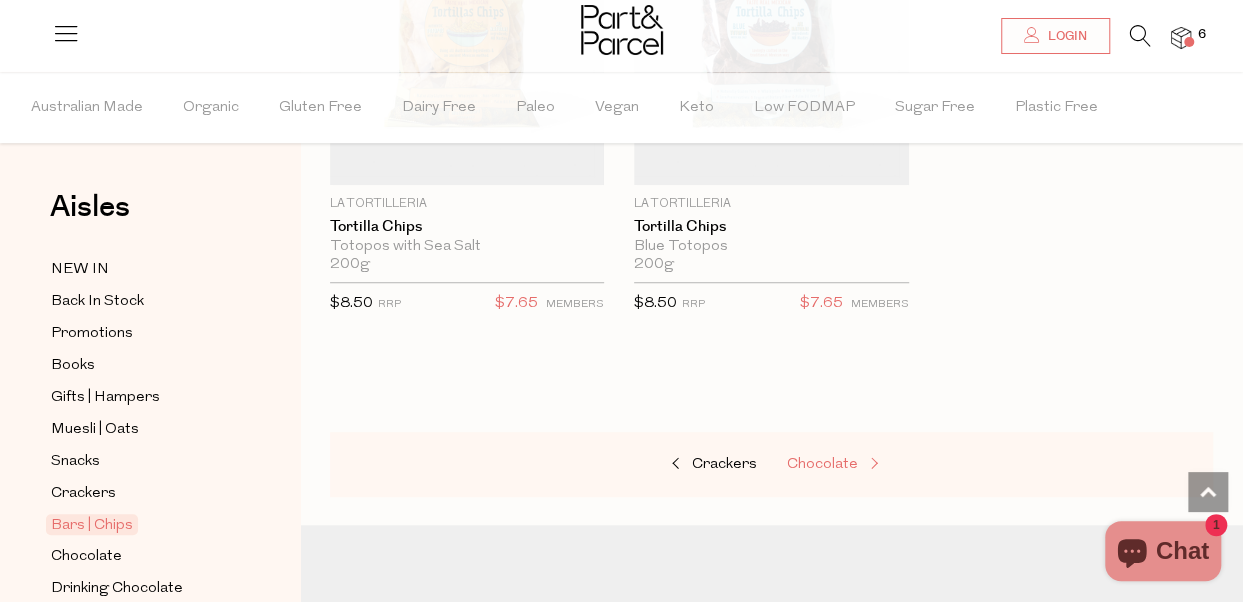 click on "Chocolate" at bounding box center [822, 464] 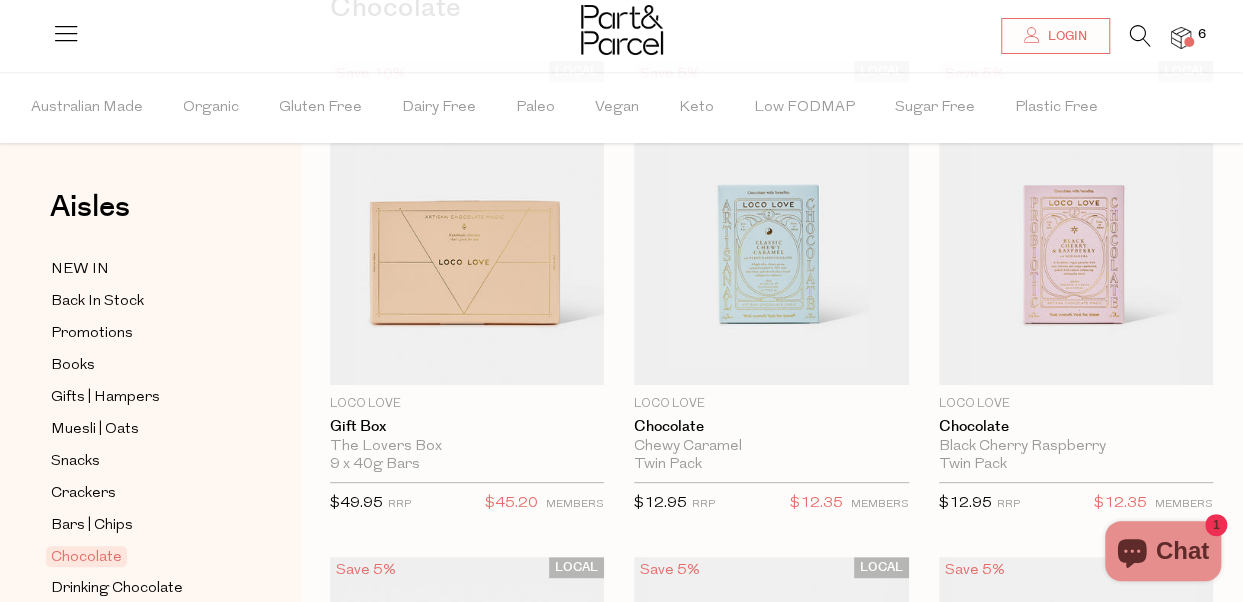 scroll, scrollTop: 300, scrollLeft: 0, axis: vertical 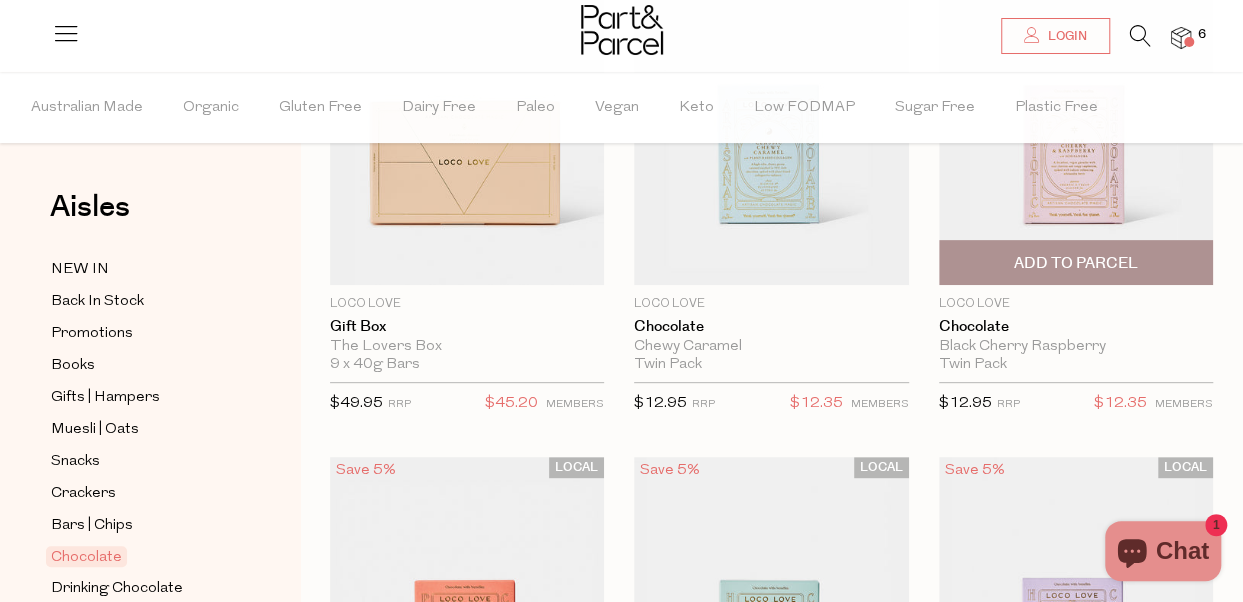 click on "Add To Parcel" at bounding box center [1076, 263] 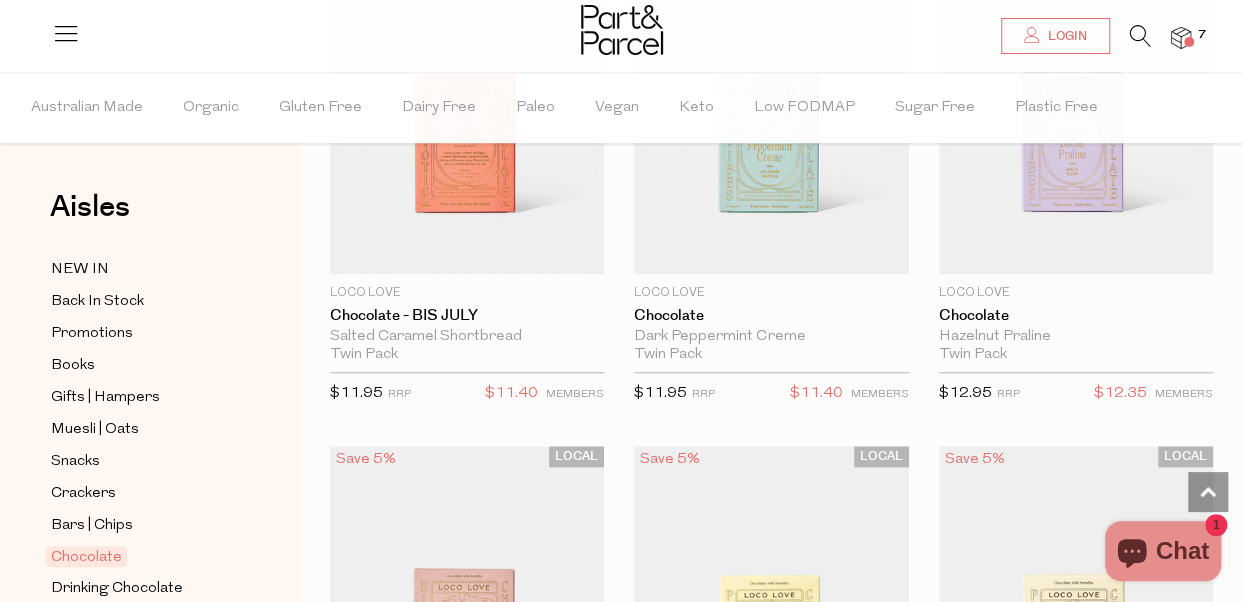 scroll, scrollTop: 800, scrollLeft: 0, axis: vertical 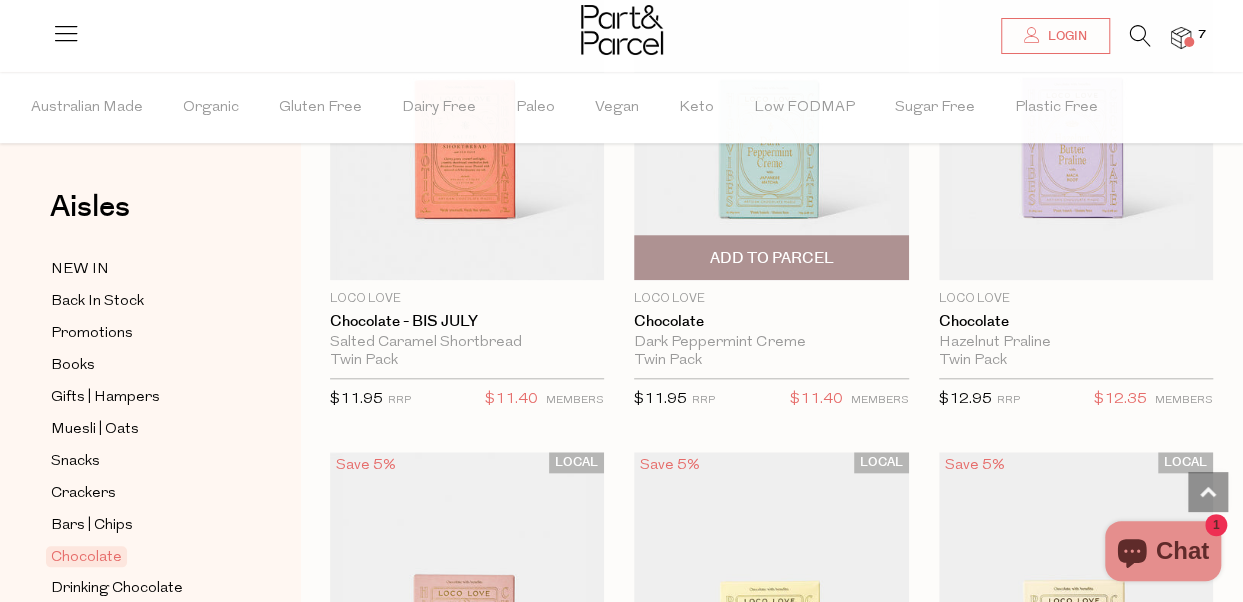 click on "Add To Parcel" at bounding box center (771, 257) 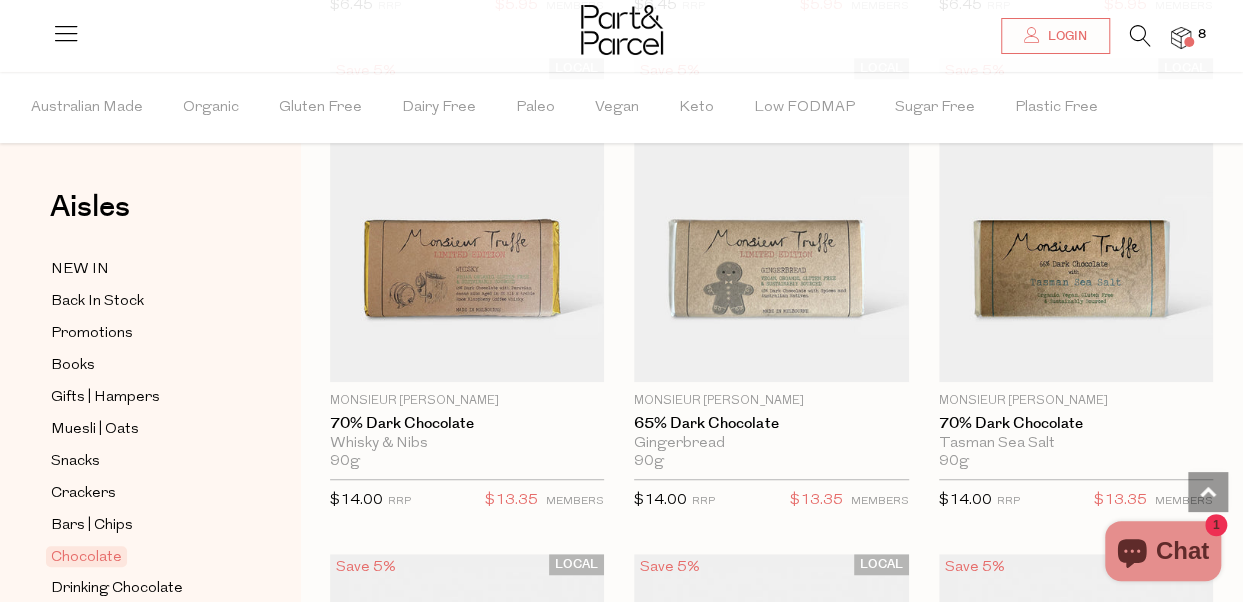 scroll, scrollTop: 4200, scrollLeft: 0, axis: vertical 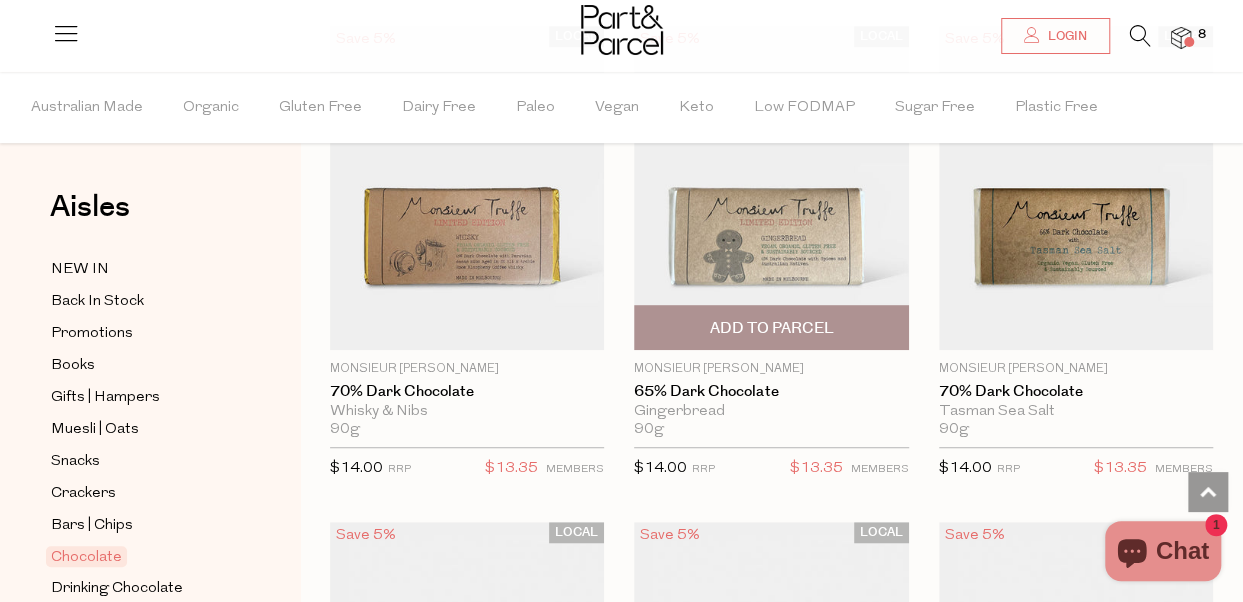 click on "Add To Parcel" at bounding box center (771, 327) 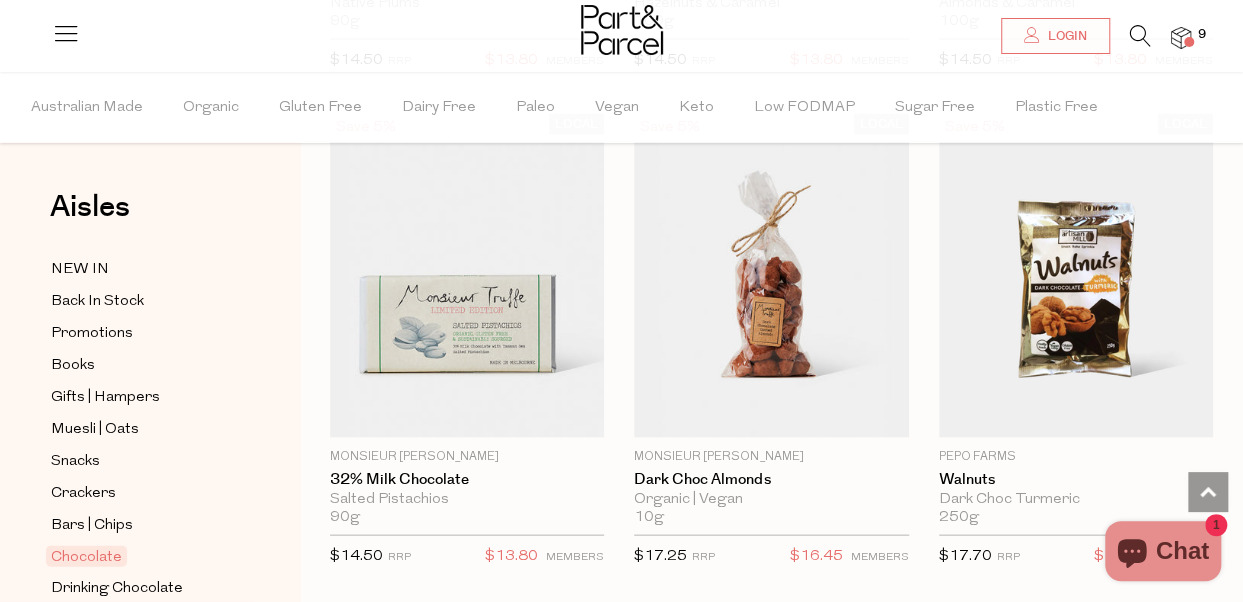 scroll, scrollTop: 5600, scrollLeft: 0, axis: vertical 